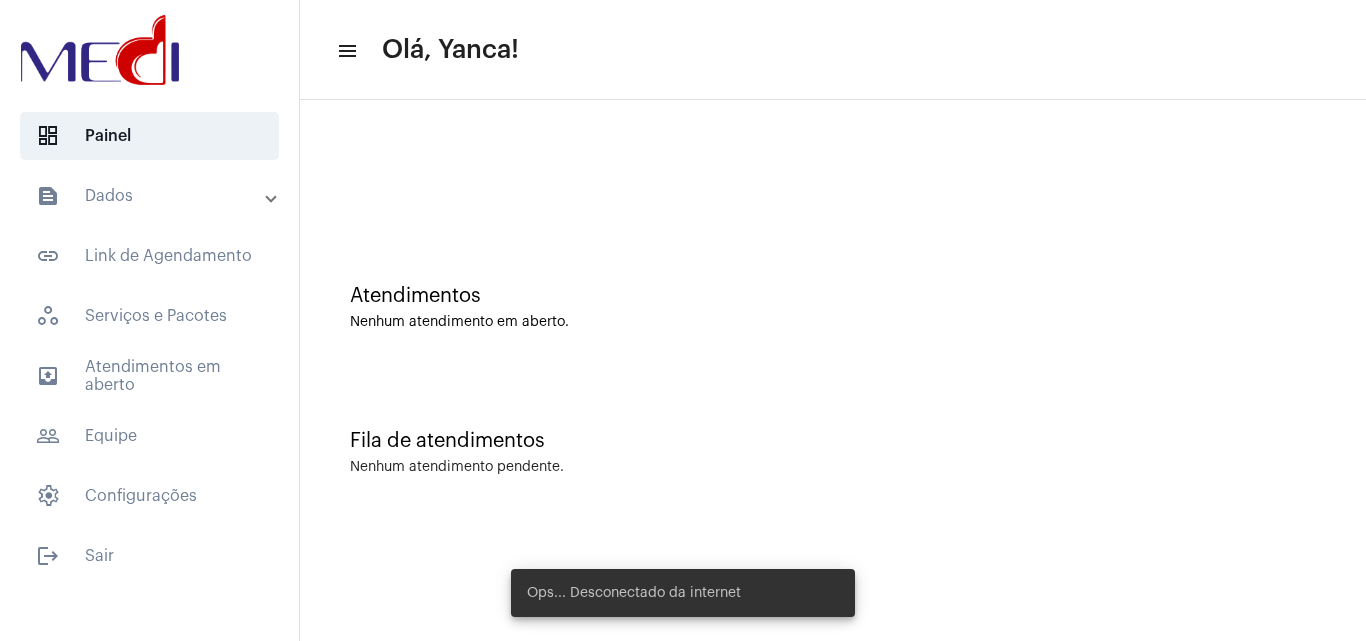 scroll, scrollTop: 0, scrollLeft: 0, axis: both 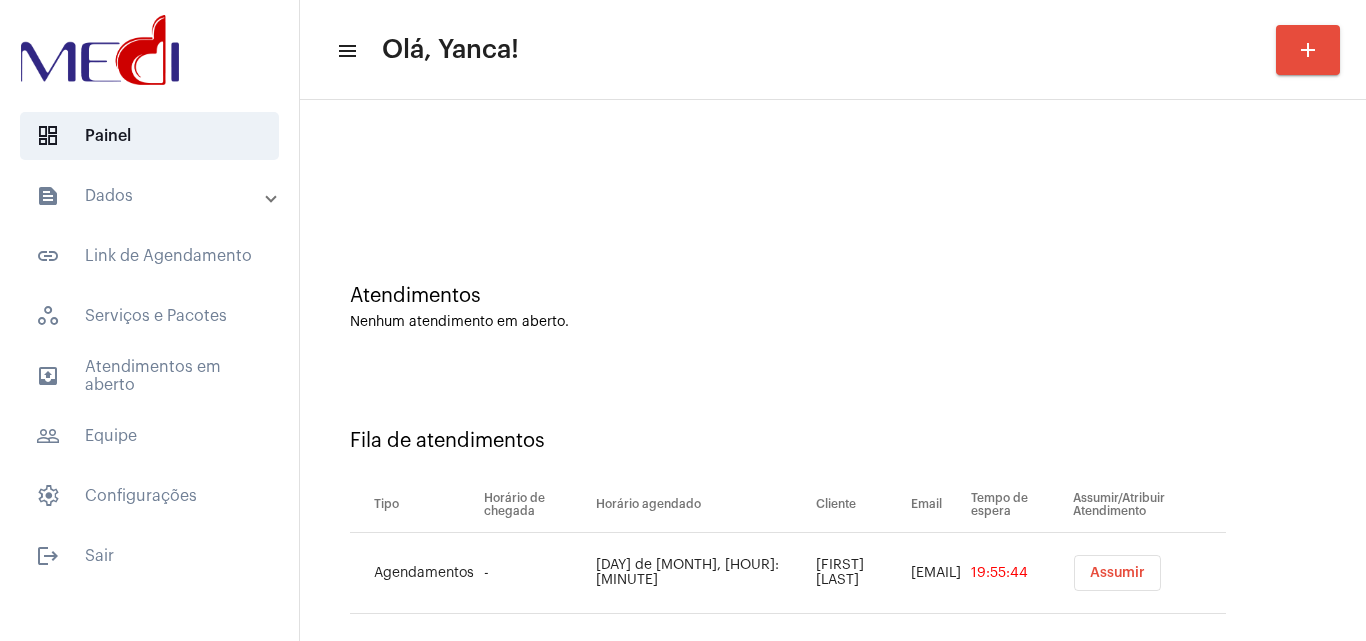 drag, startPoint x: 1193, startPoint y: 262, endPoint x: 820, endPoint y: 503, distance: 444.0833 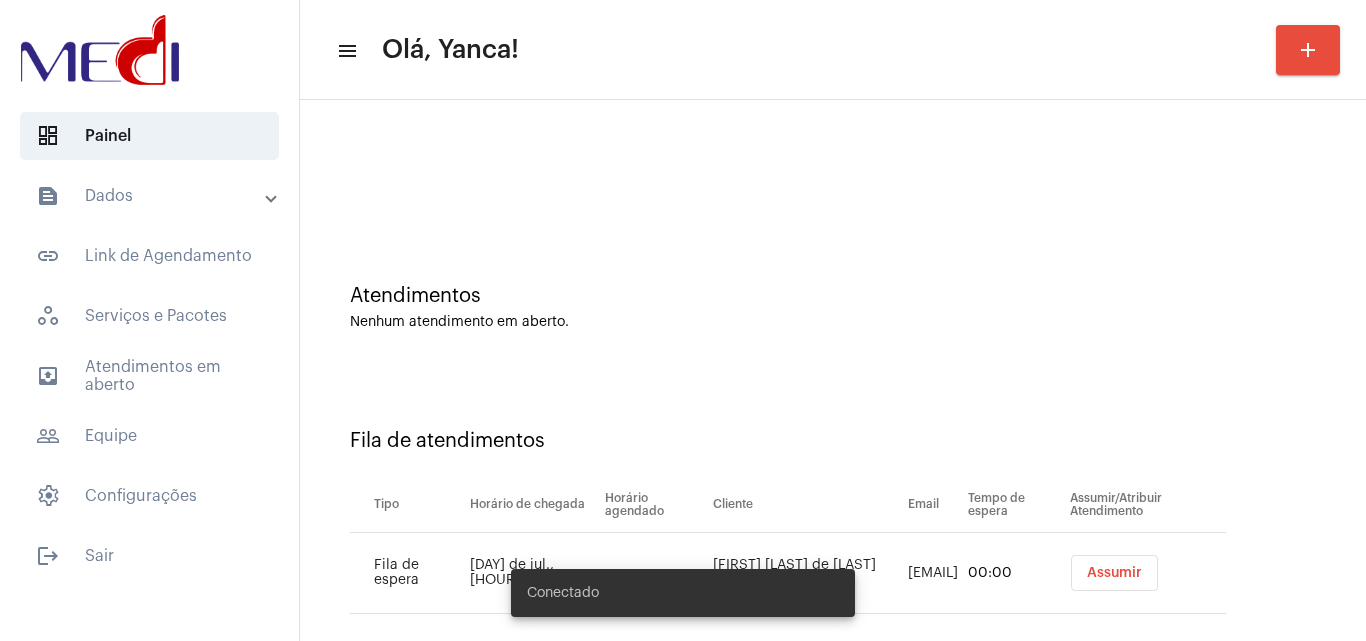 scroll, scrollTop: 0, scrollLeft: 0, axis: both 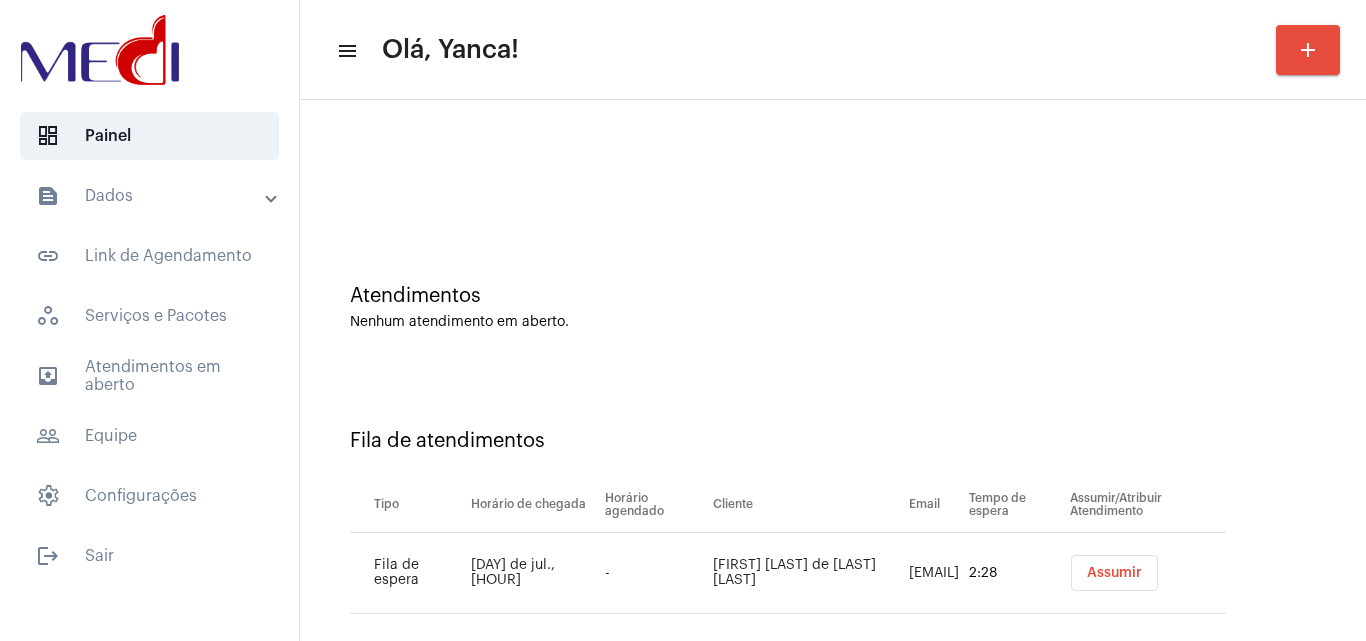 drag, startPoint x: 164, startPoint y: 191, endPoint x: 145, endPoint y: 209, distance: 26.172504 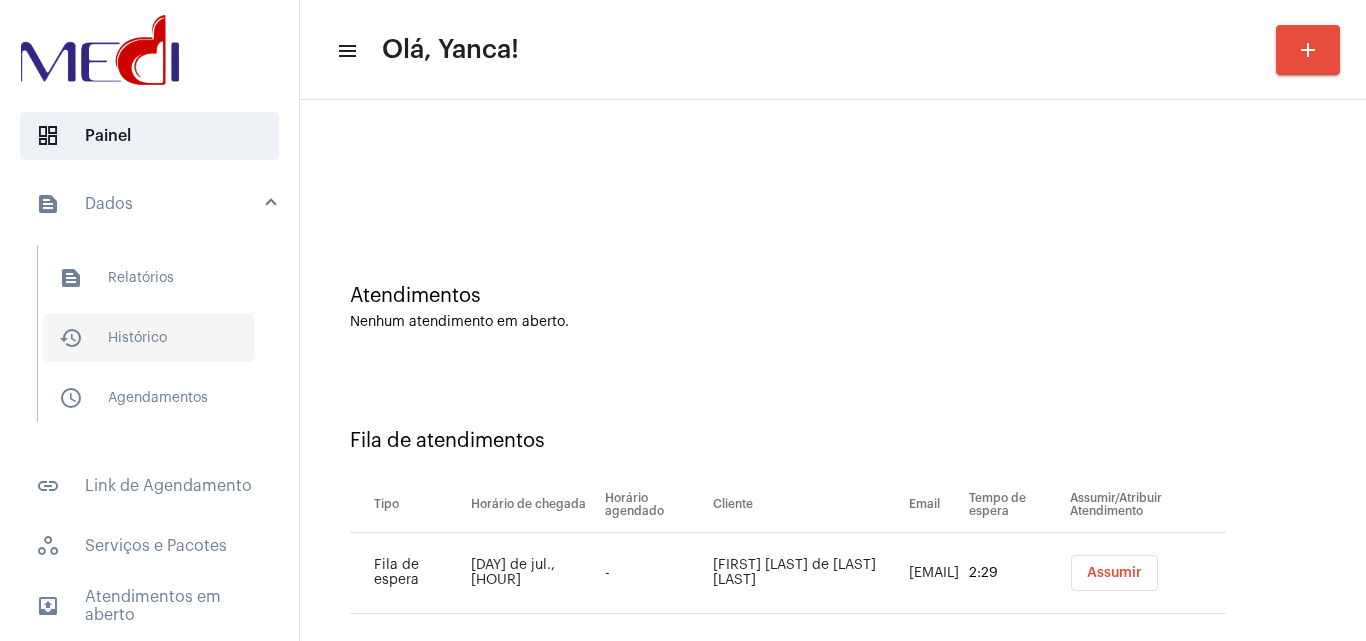 click on "history_outlined  Histórico" at bounding box center (148, 338) 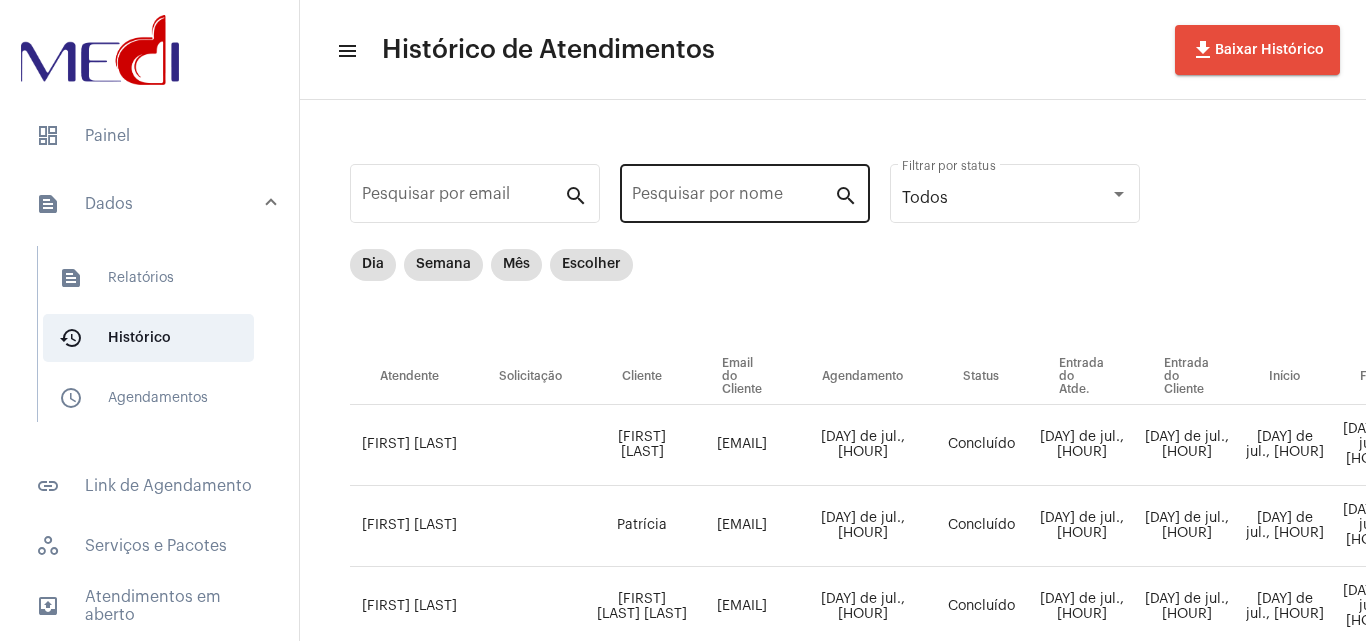 click on "Pesquisar por nome" at bounding box center (733, 198) 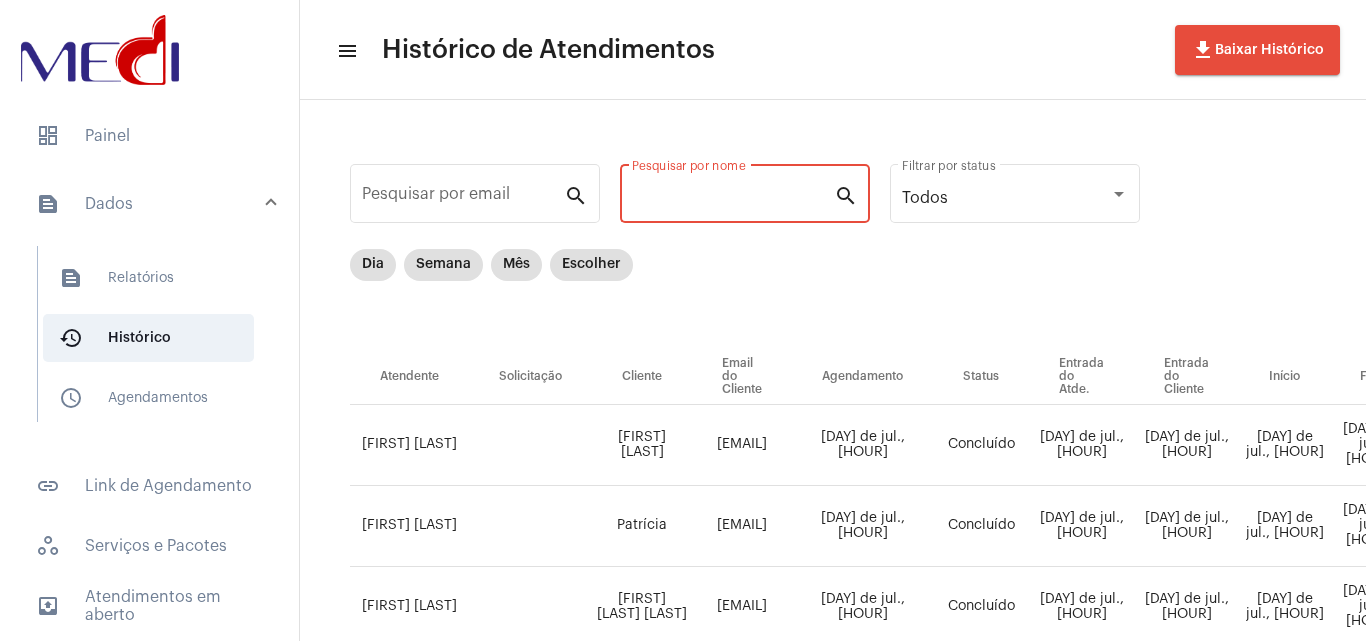 paste on "LARISSA GABRIELLY MENEZES GOMES" 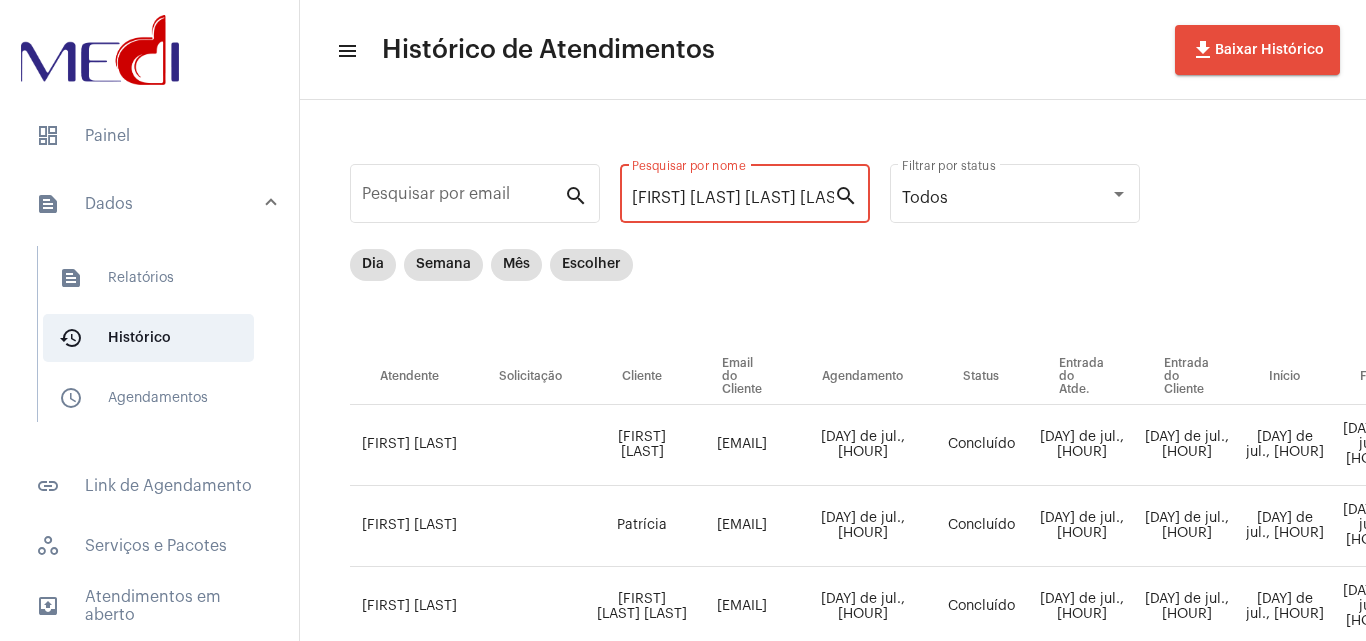 scroll, scrollTop: 0, scrollLeft: 86, axis: horizontal 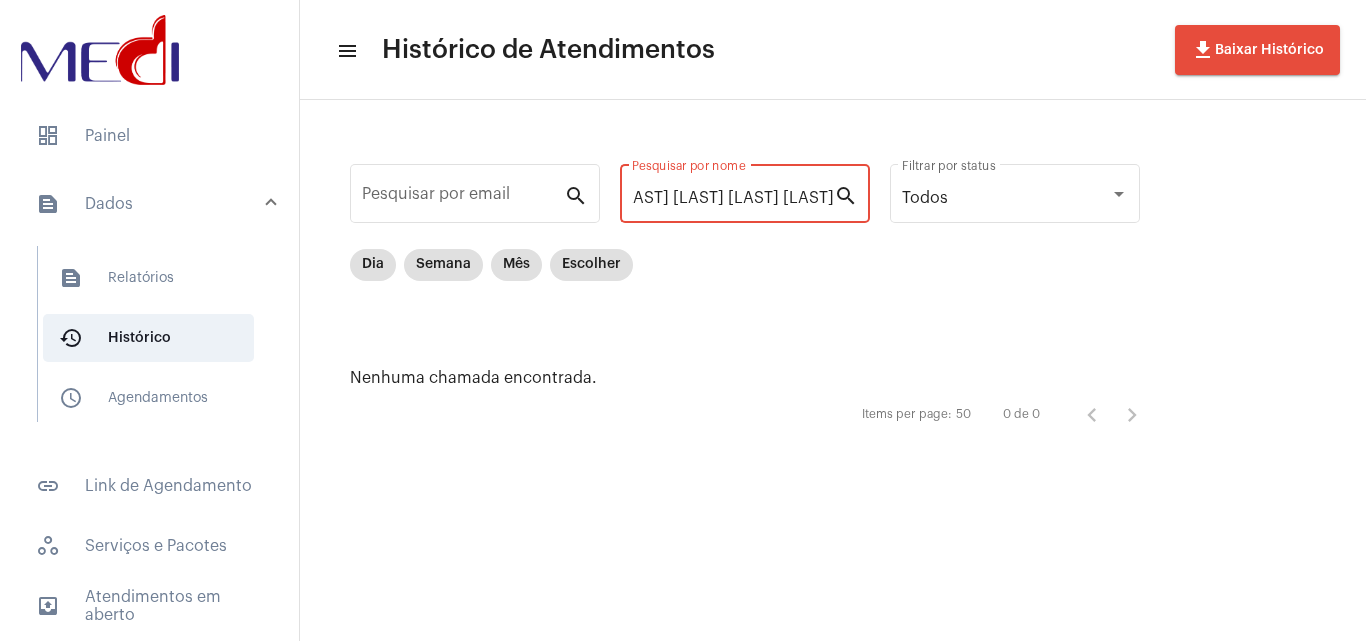 drag, startPoint x: 727, startPoint y: 202, endPoint x: 1166, endPoint y: 231, distance: 439.95682 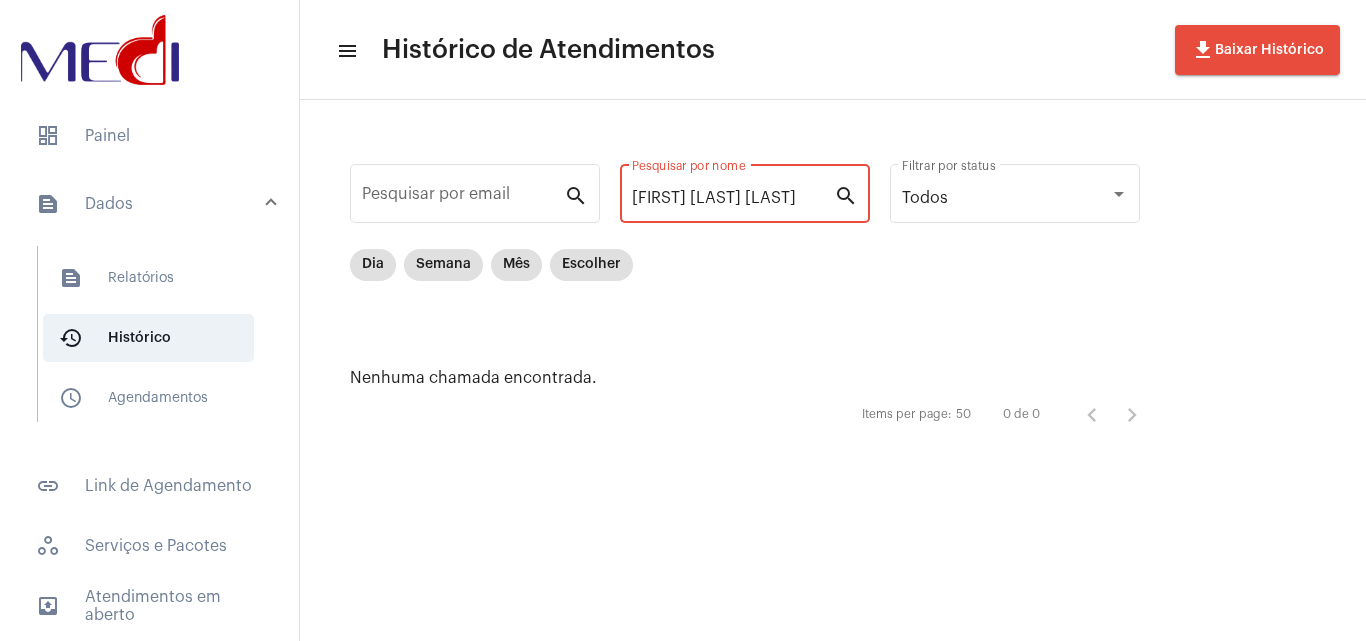 scroll, scrollTop: 0, scrollLeft: 0, axis: both 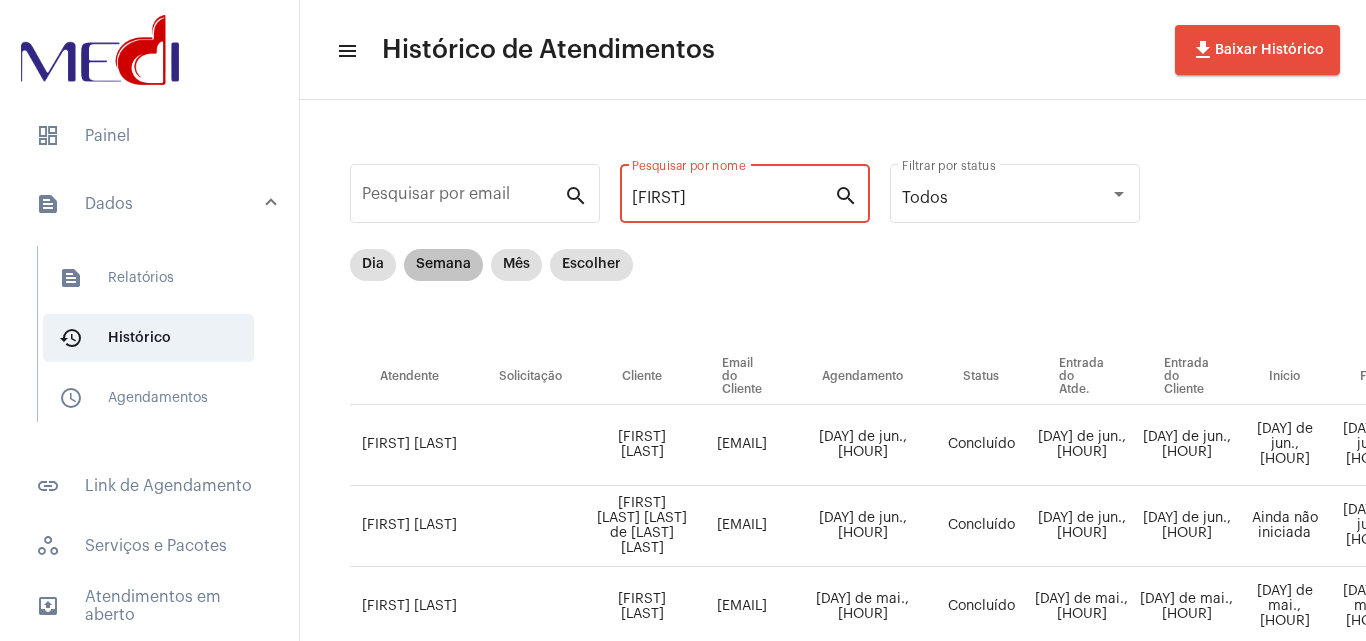 type on "LARISSA" 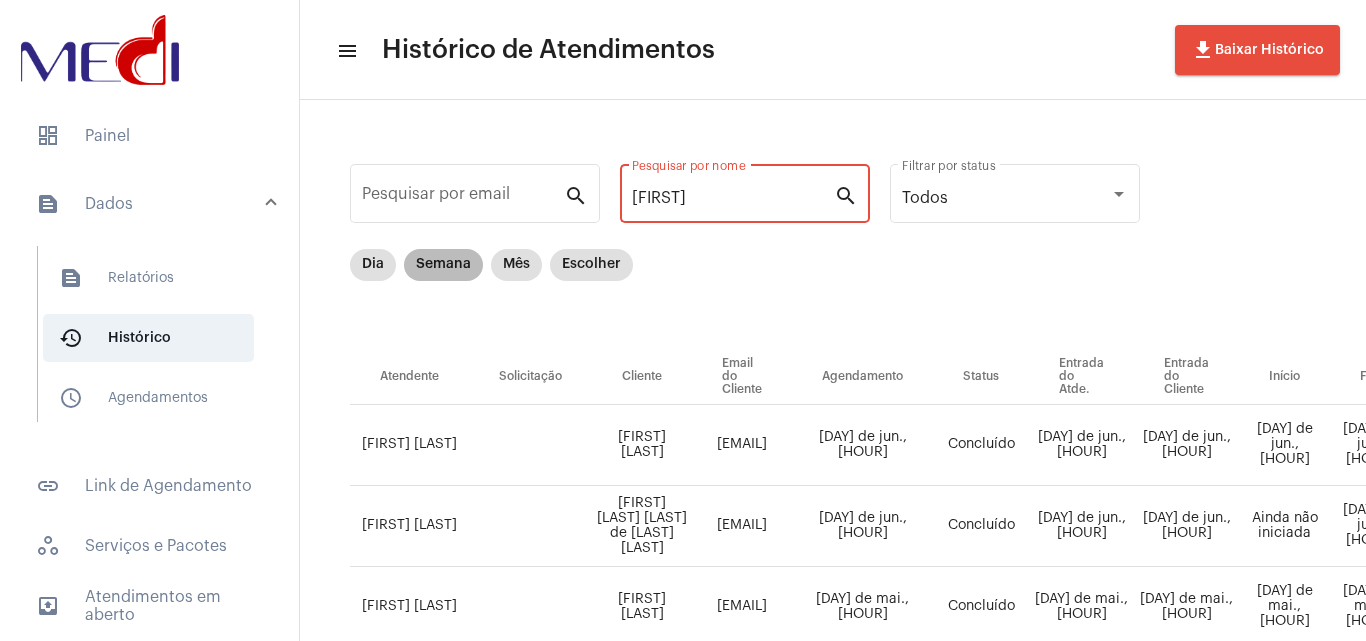 click on "Semana" at bounding box center [443, 265] 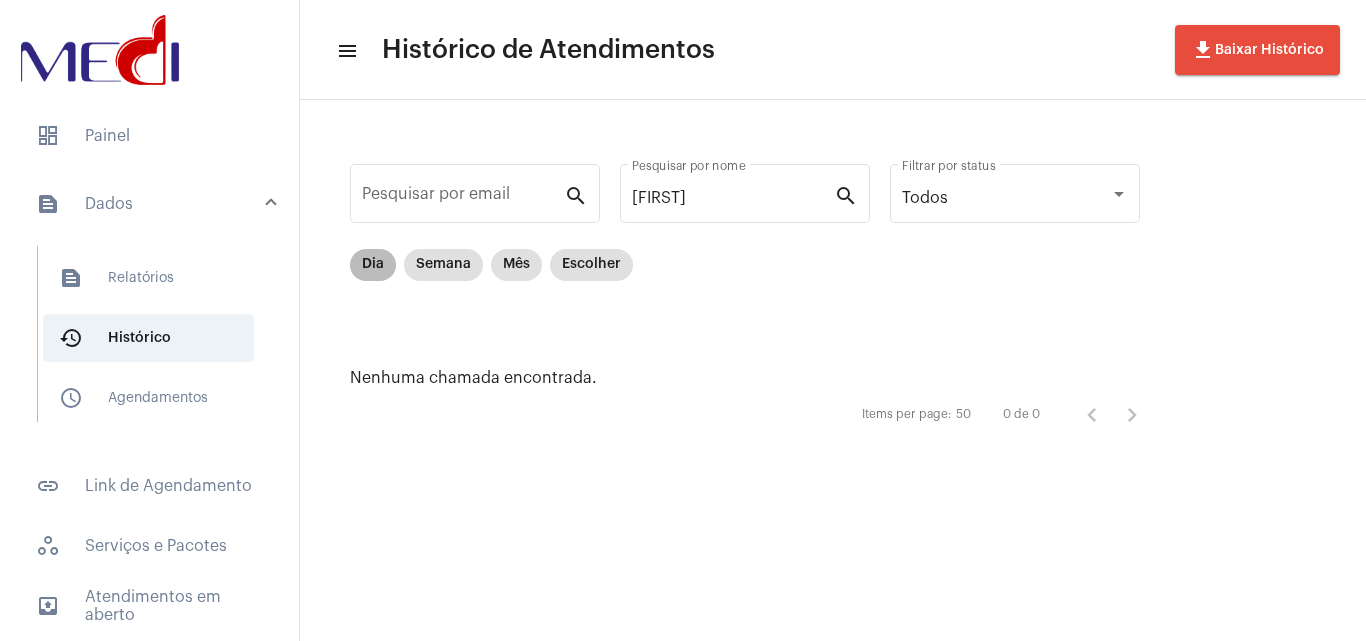 click on "Dia" at bounding box center [373, 265] 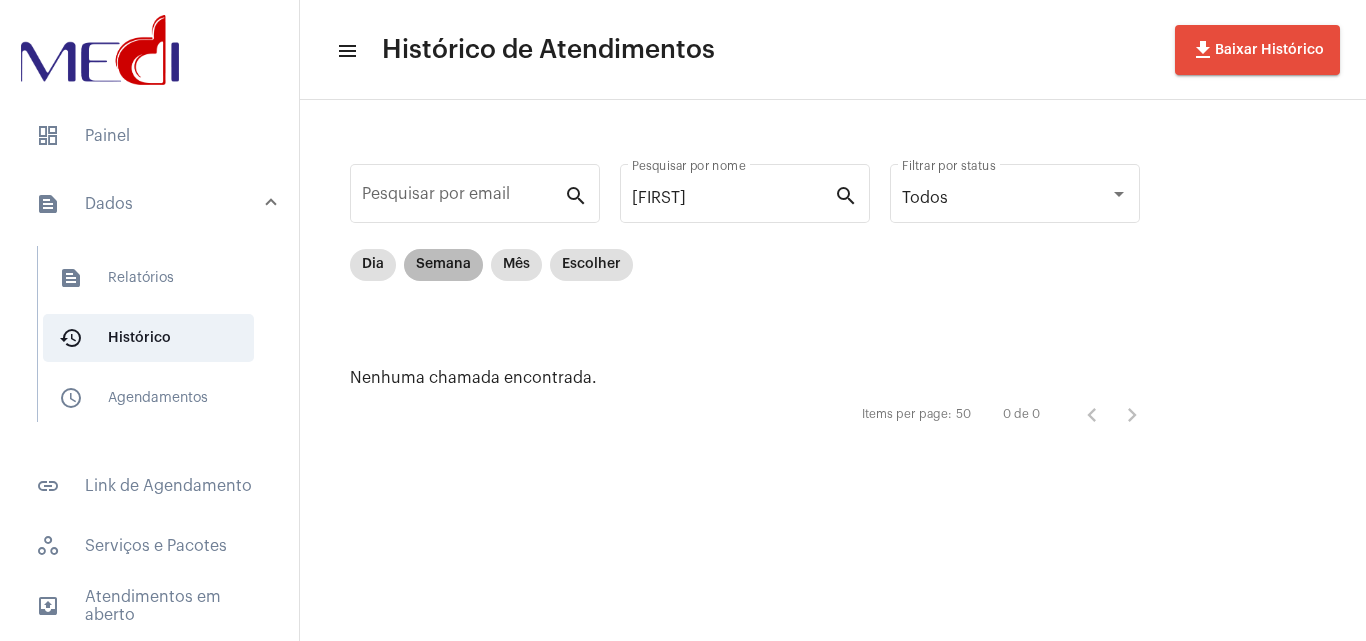 click on "Semana" at bounding box center (443, 265) 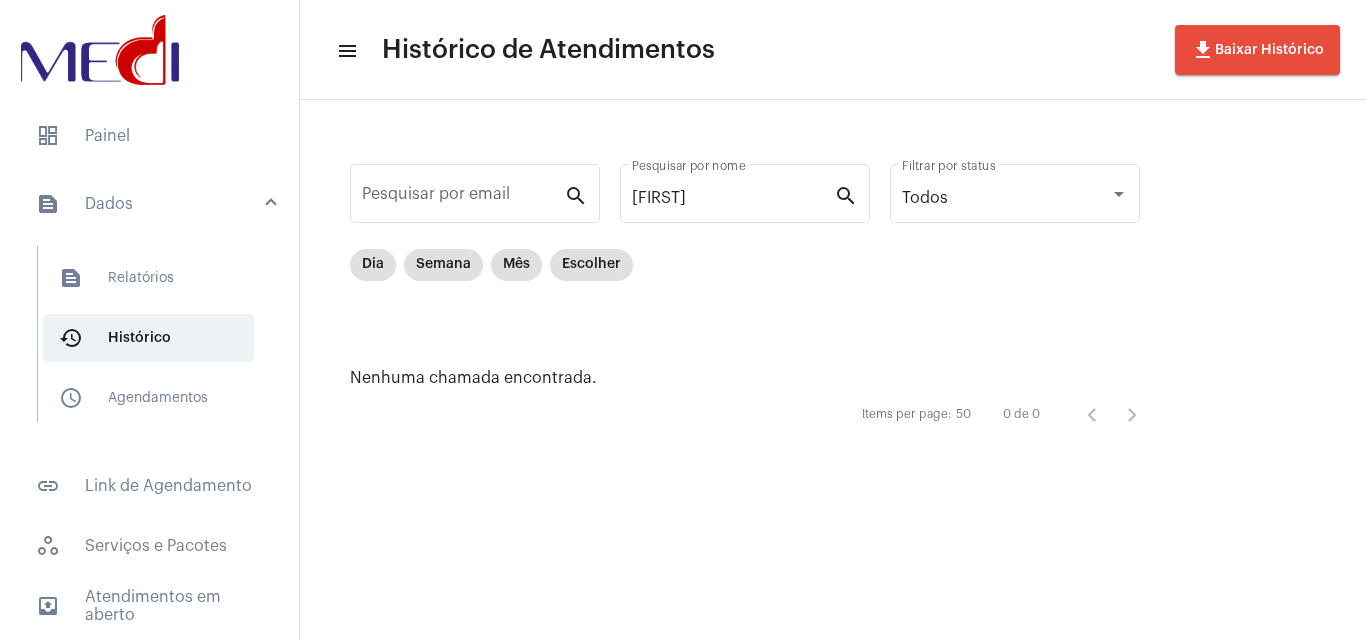 click on "LARISSA Pesquisar por nome search" 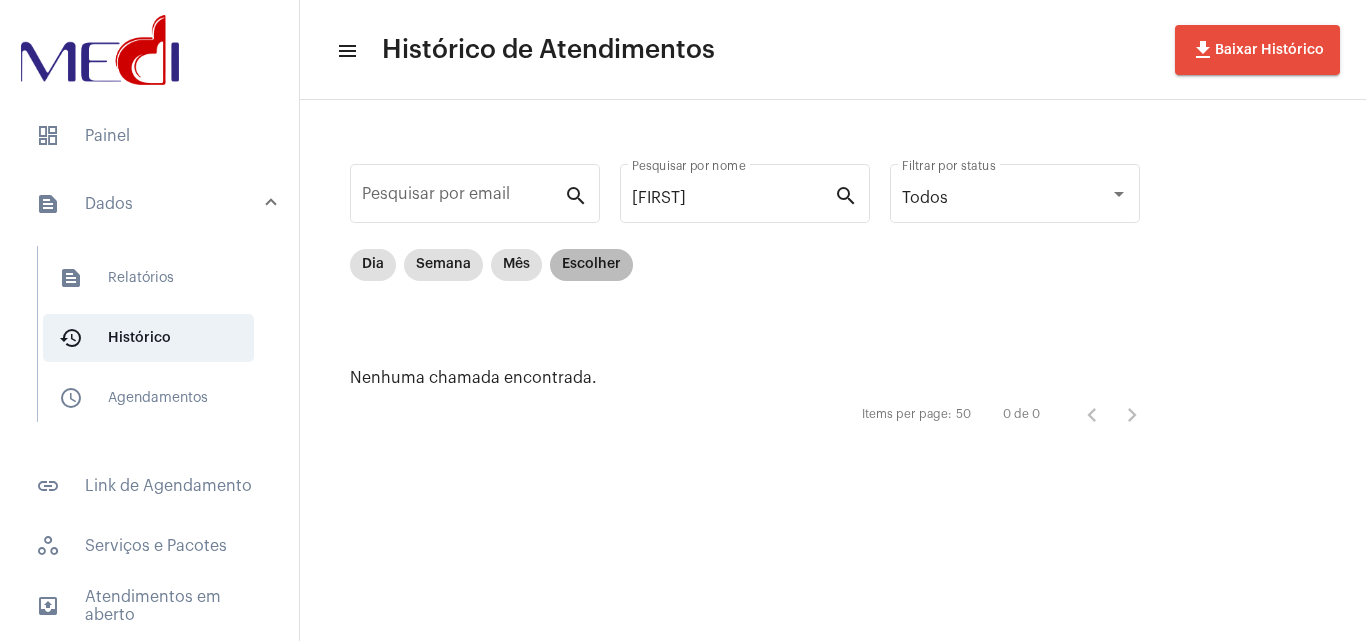 click on "Escolher" at bounding box center (591, 265) 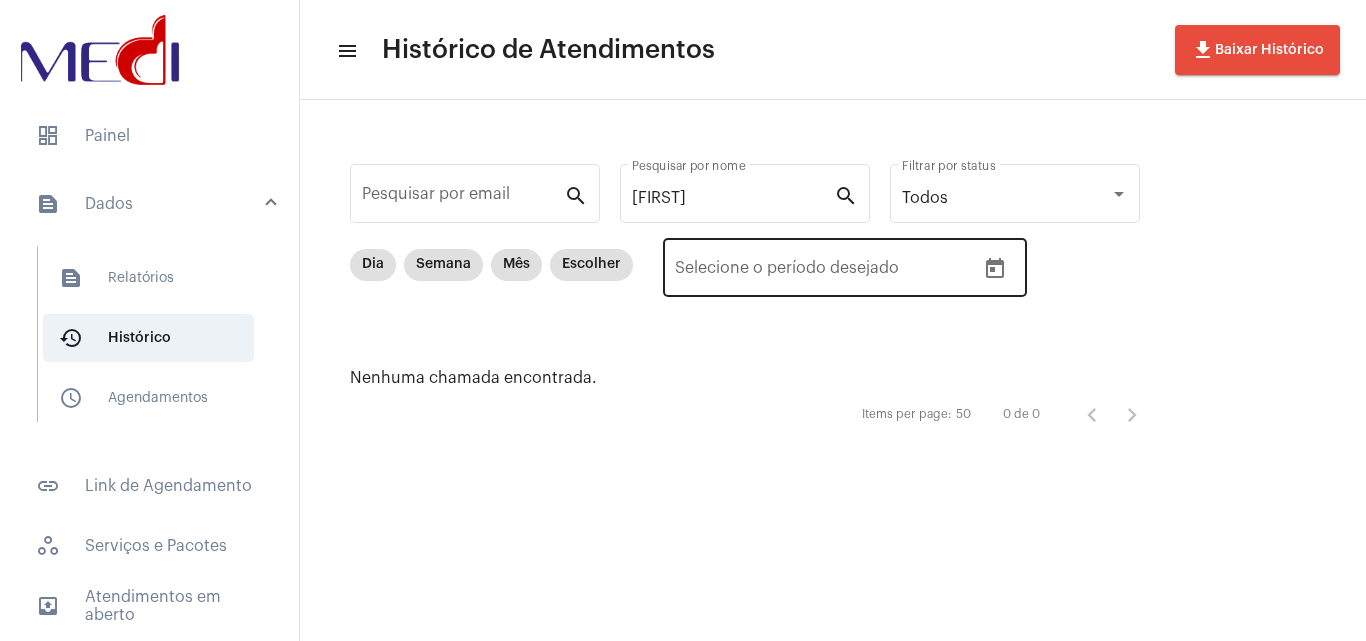 click 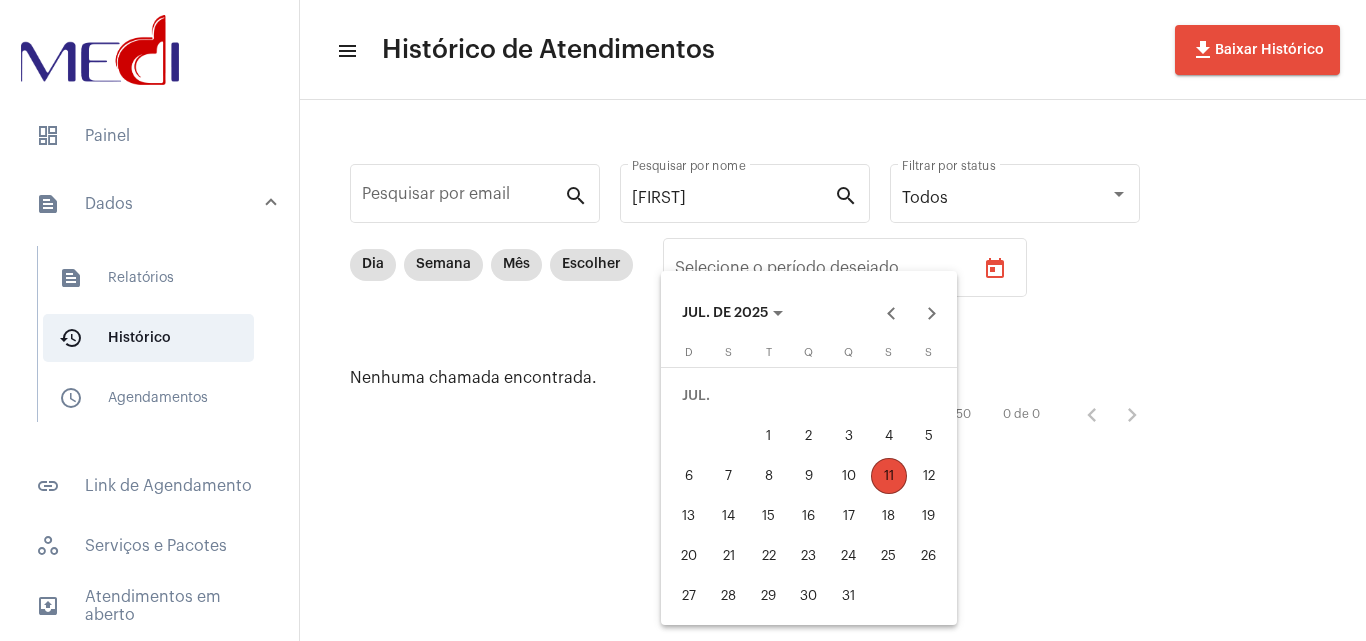click on "10" at bounding box center [849, 476] 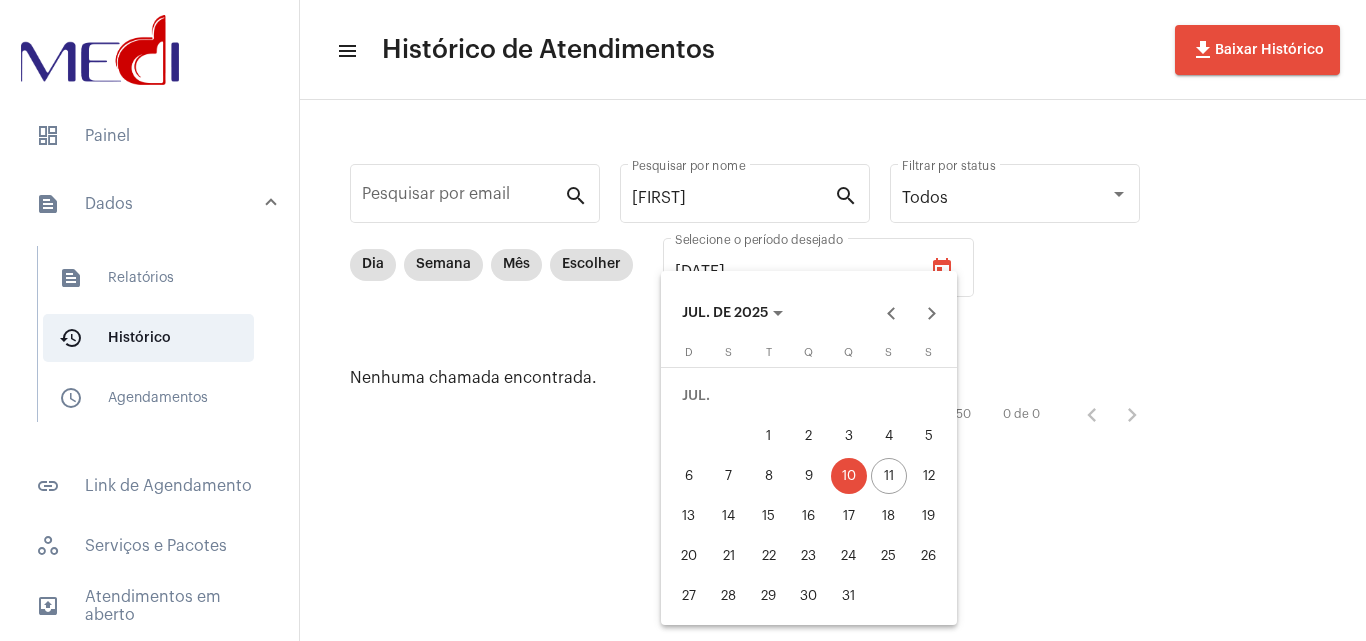 click on "10" at bounding box center (849, 476) 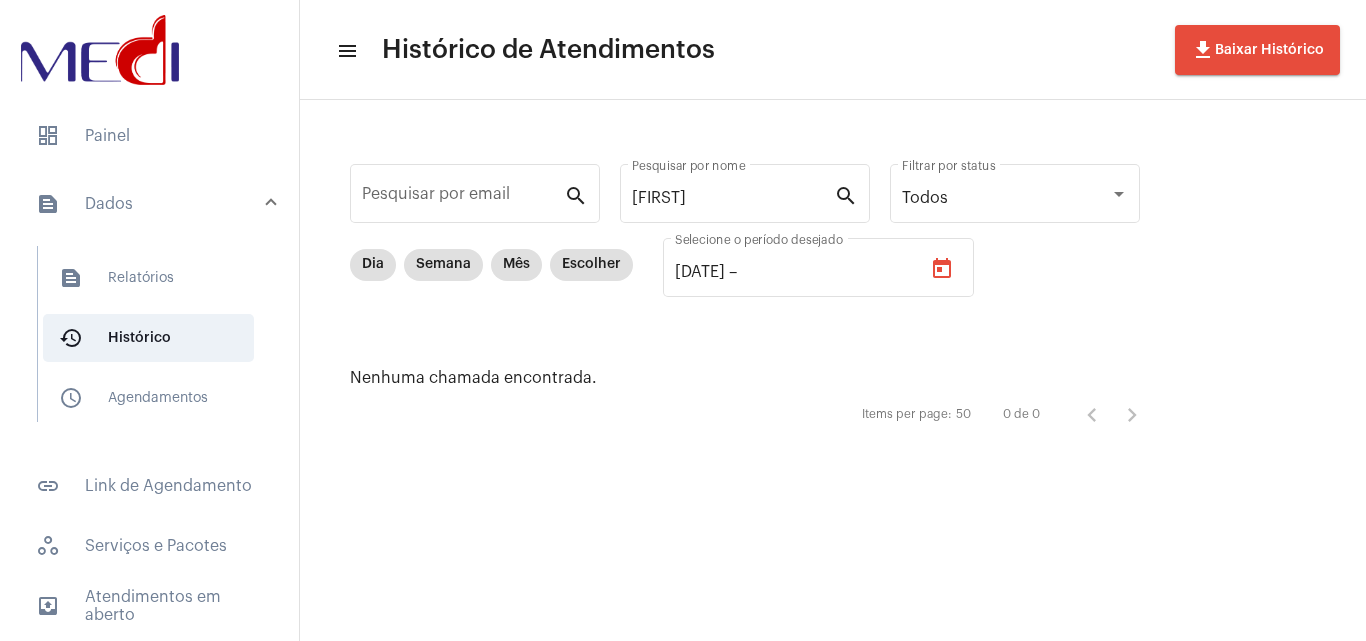 type on "10/07/2025" 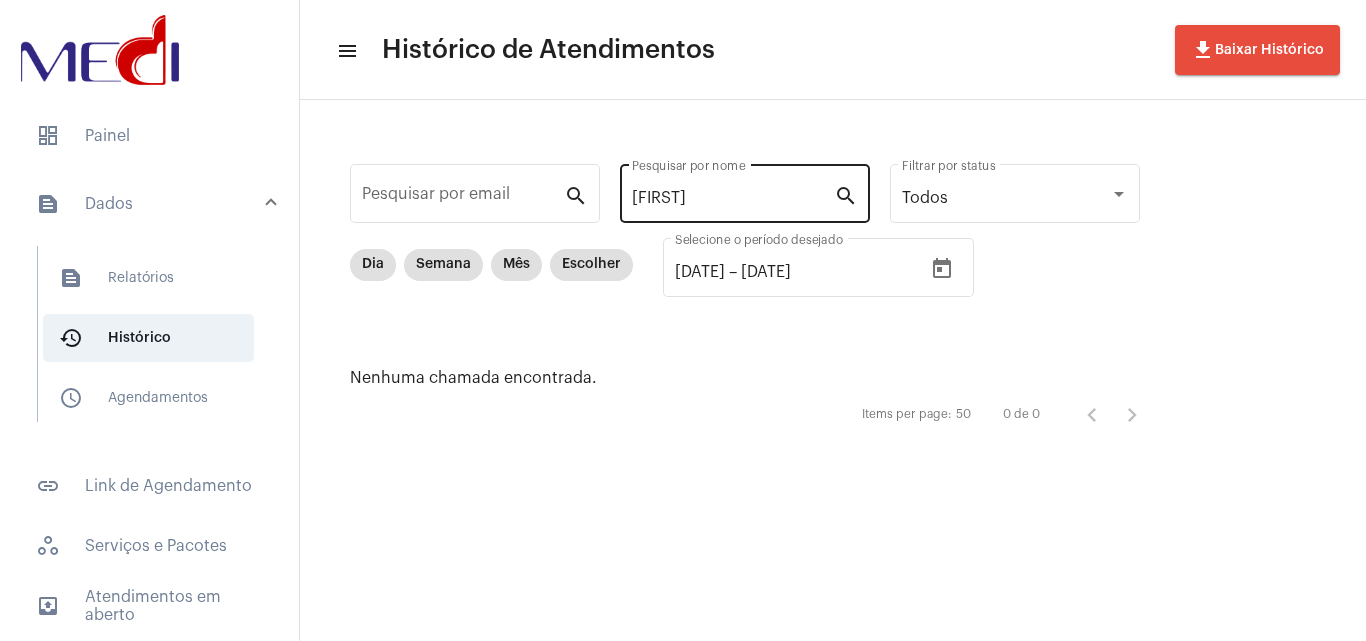 click on "LARISSA Pesquisar por nome" 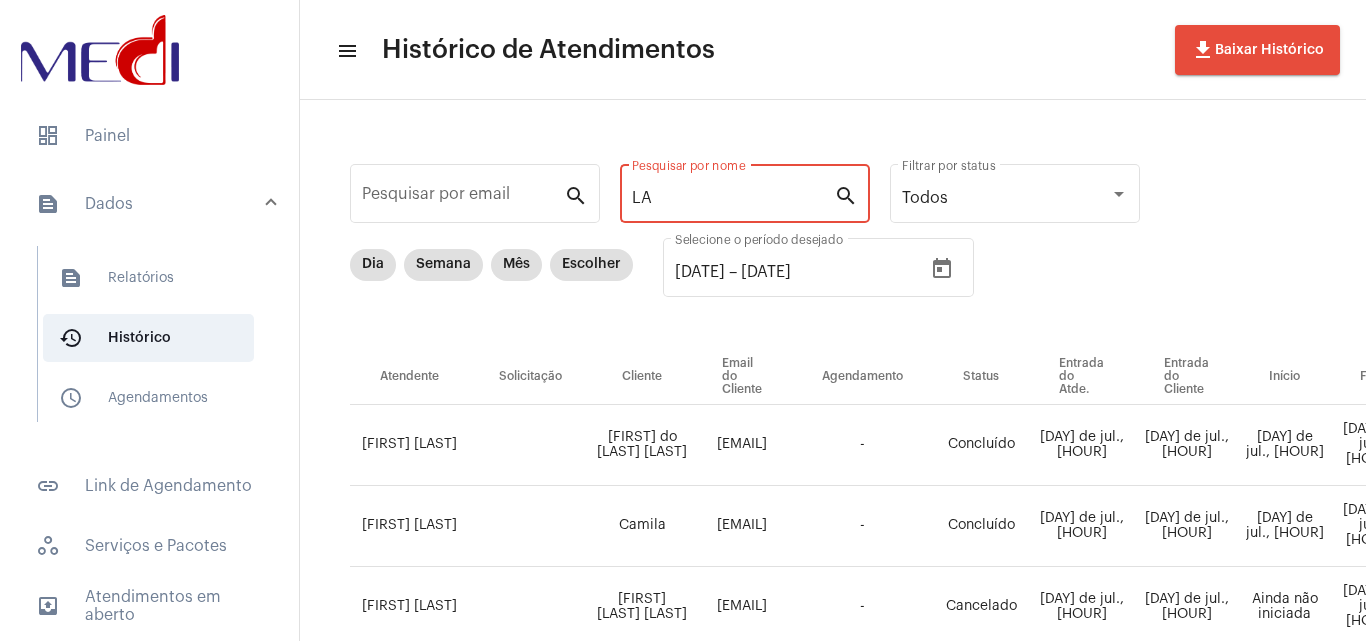 type on "L" 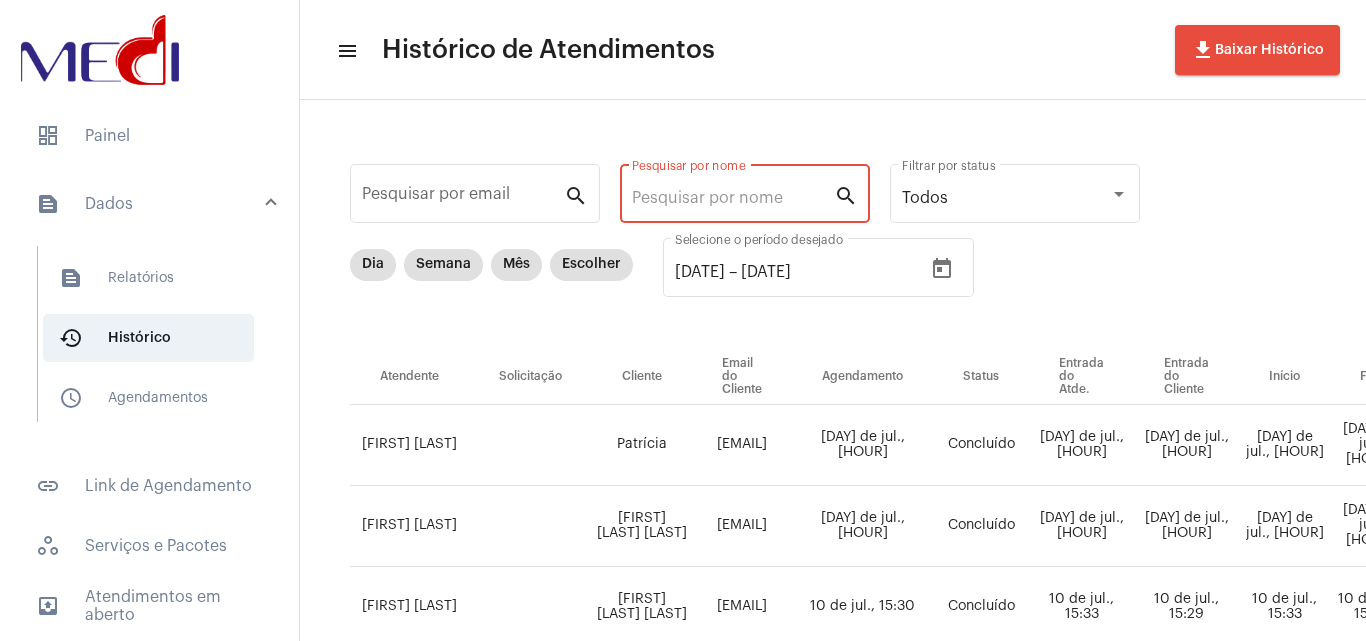 click on "Pesquisar por nome" at bounding box center [733, 198] 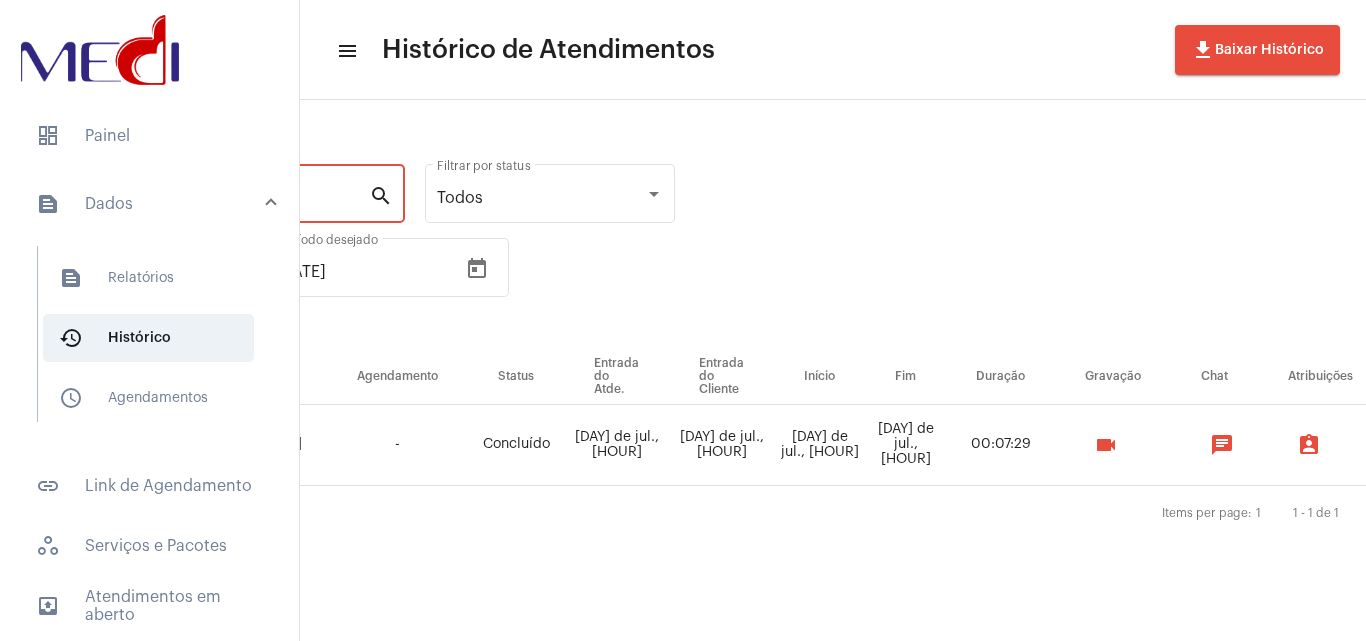 scroll, scrollTop: 0, scrollLeft: 468, axis: horizontal 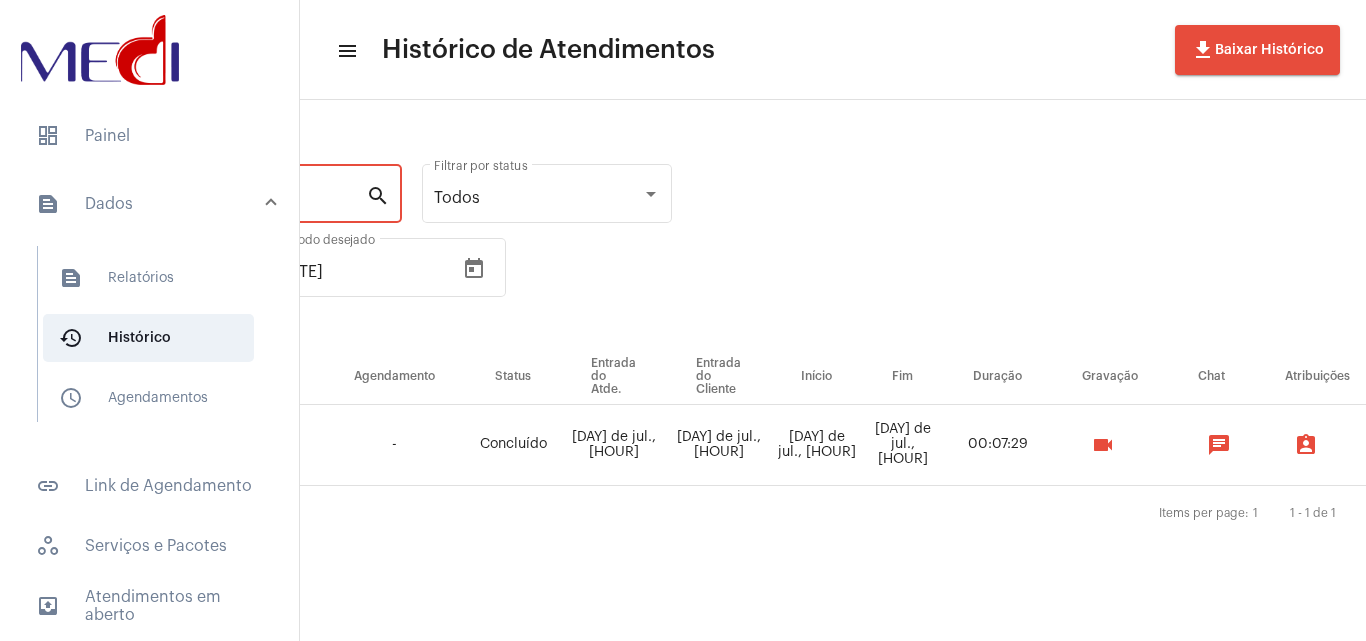 type on "adri" 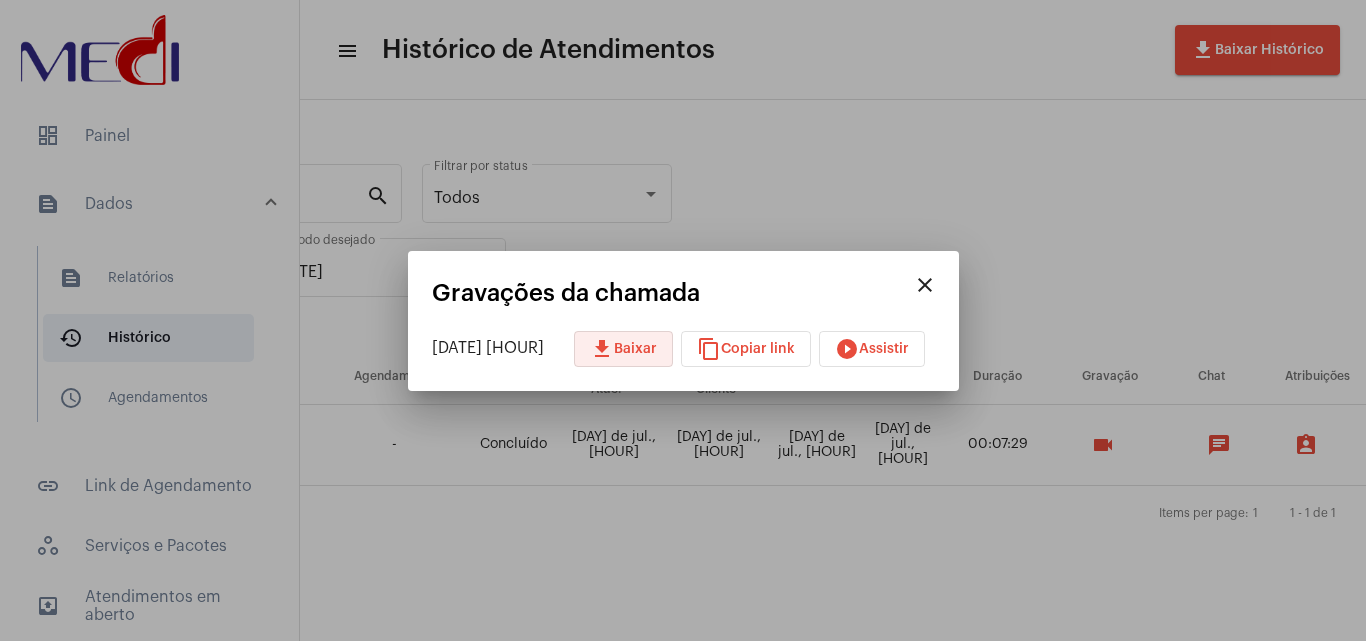 click on "download" at bounding box center [602, 349] 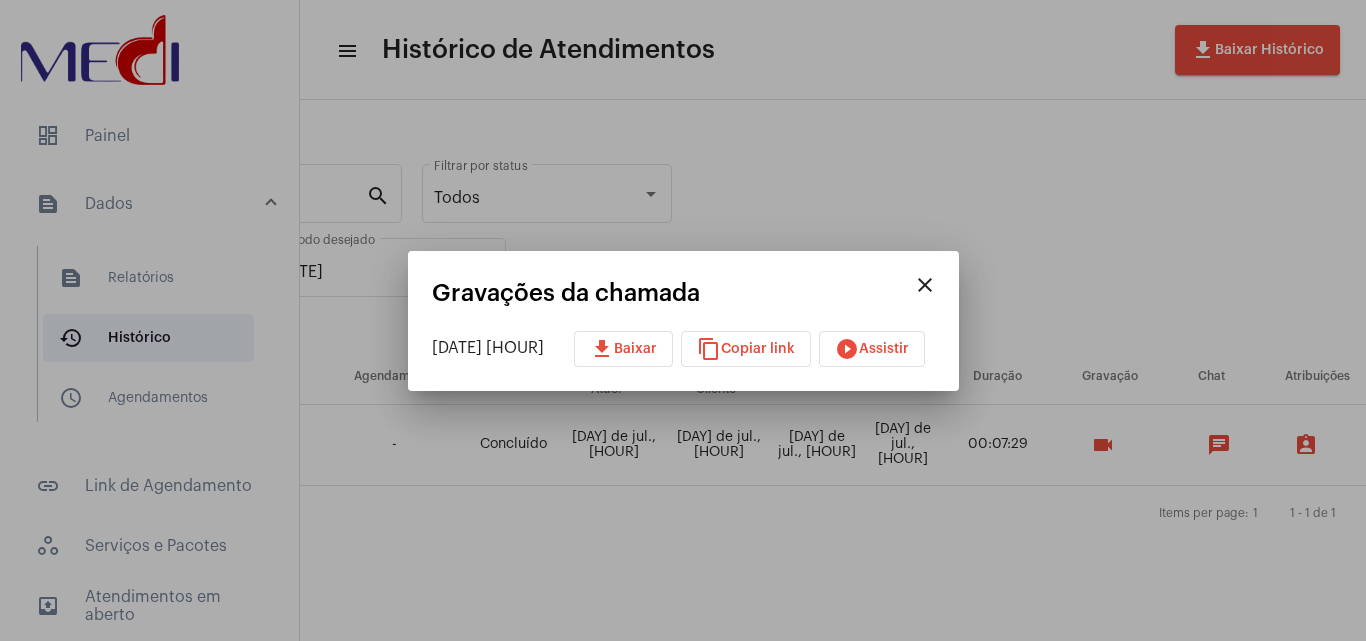 type 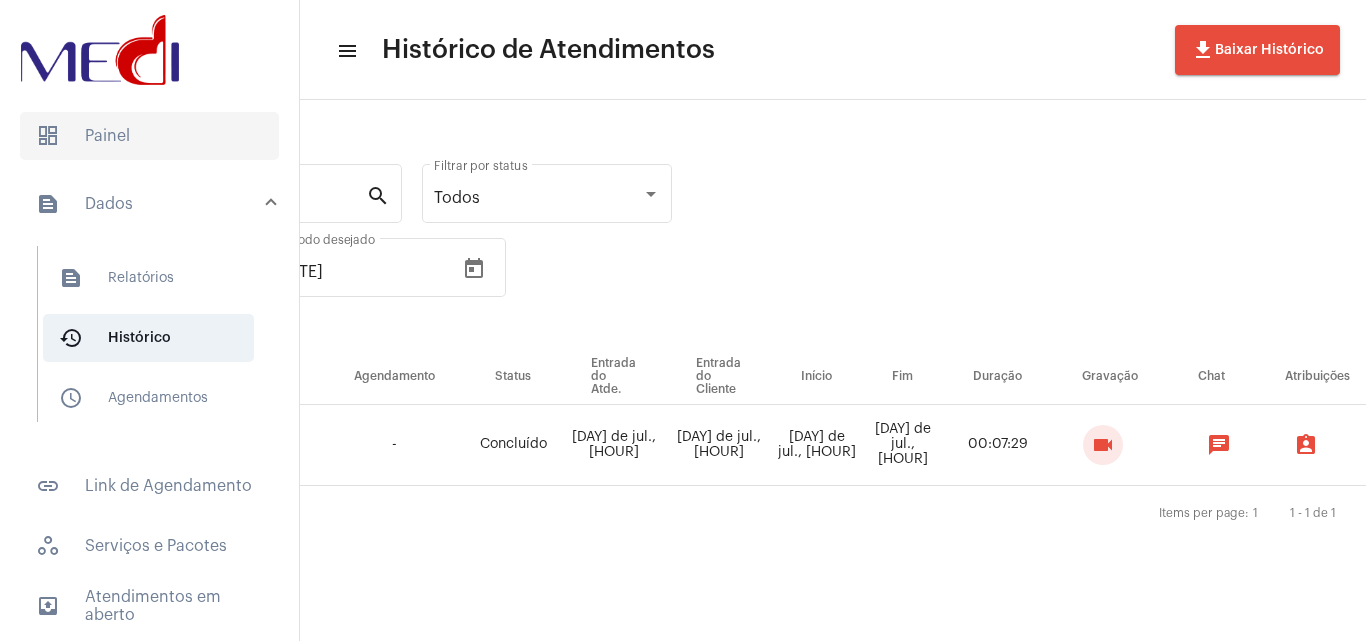click on "dashboard   Painel" 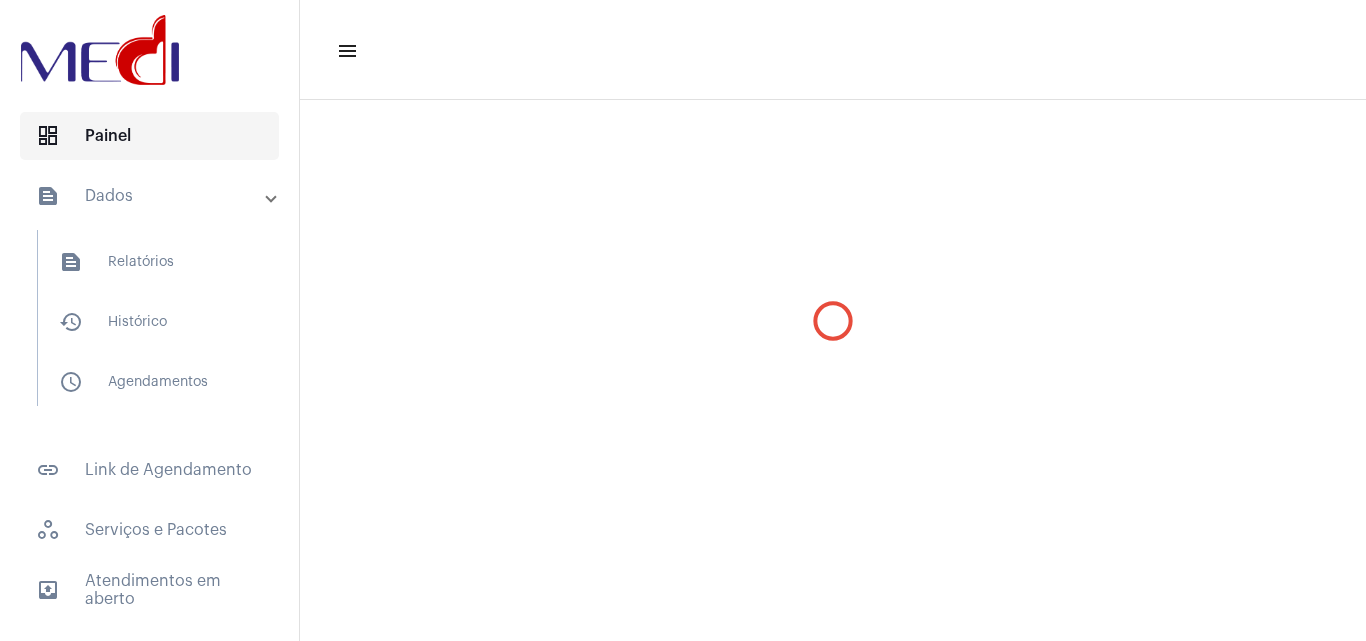 scroll, scrollTop: 0, scrollLeft: 0, axis: both 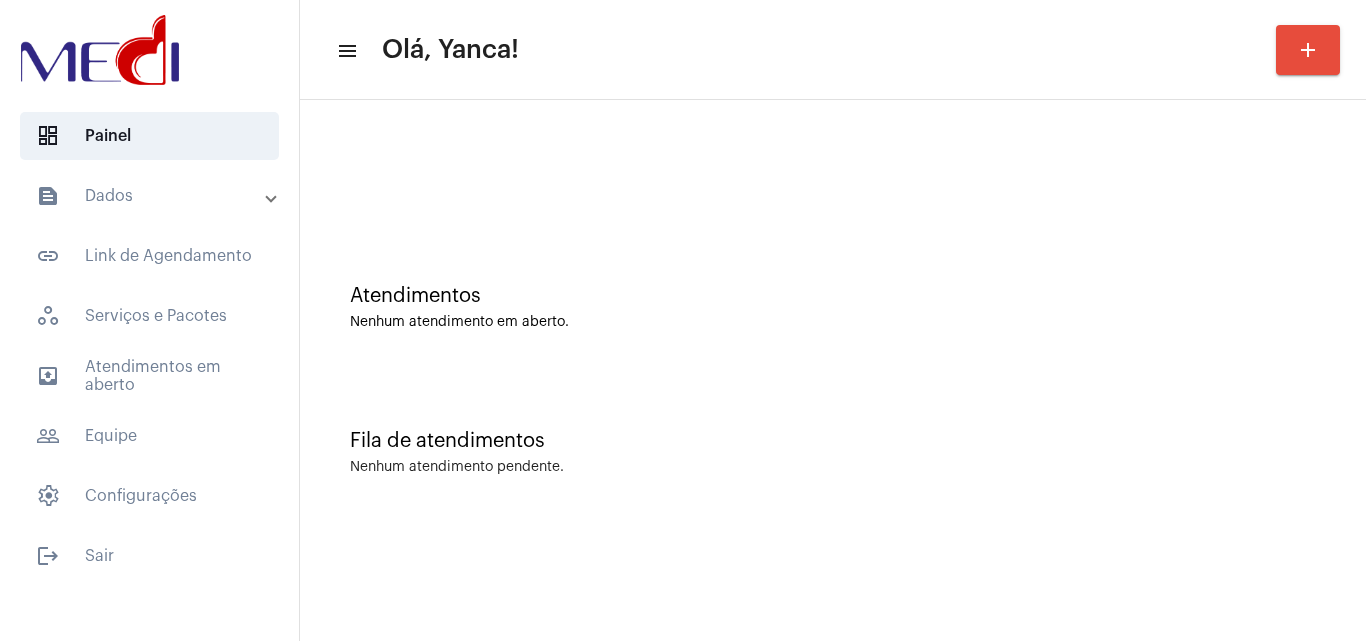click on "Atendimentos Nenhum atendimento em aberto." 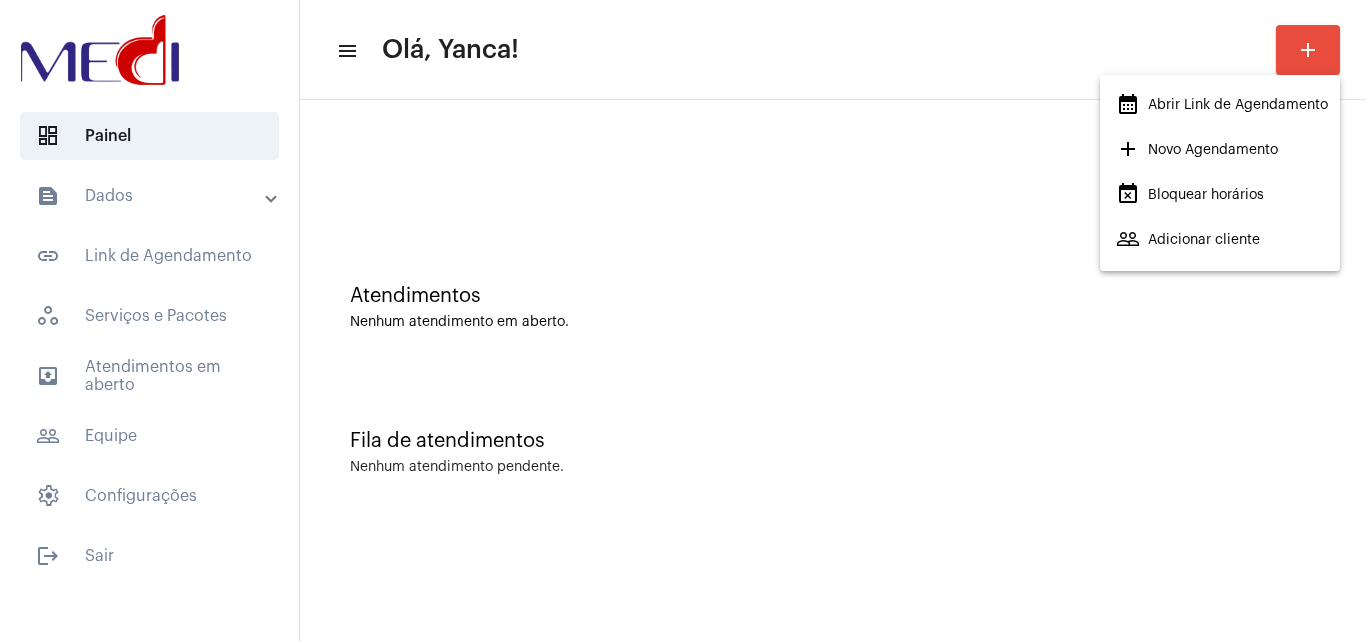 click on "add Novo Agendamento" at bounding box center [1197, 150] 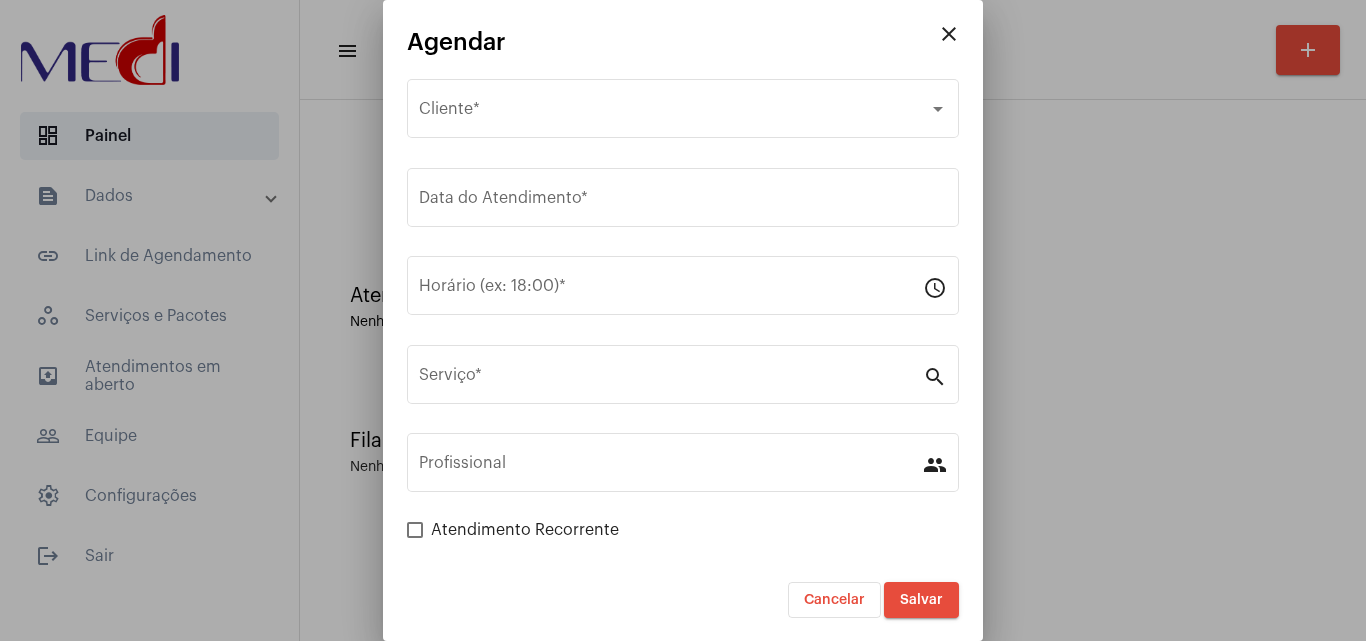 scroll, scrollTop: 1, scrollLeft: 0, axis: vertical 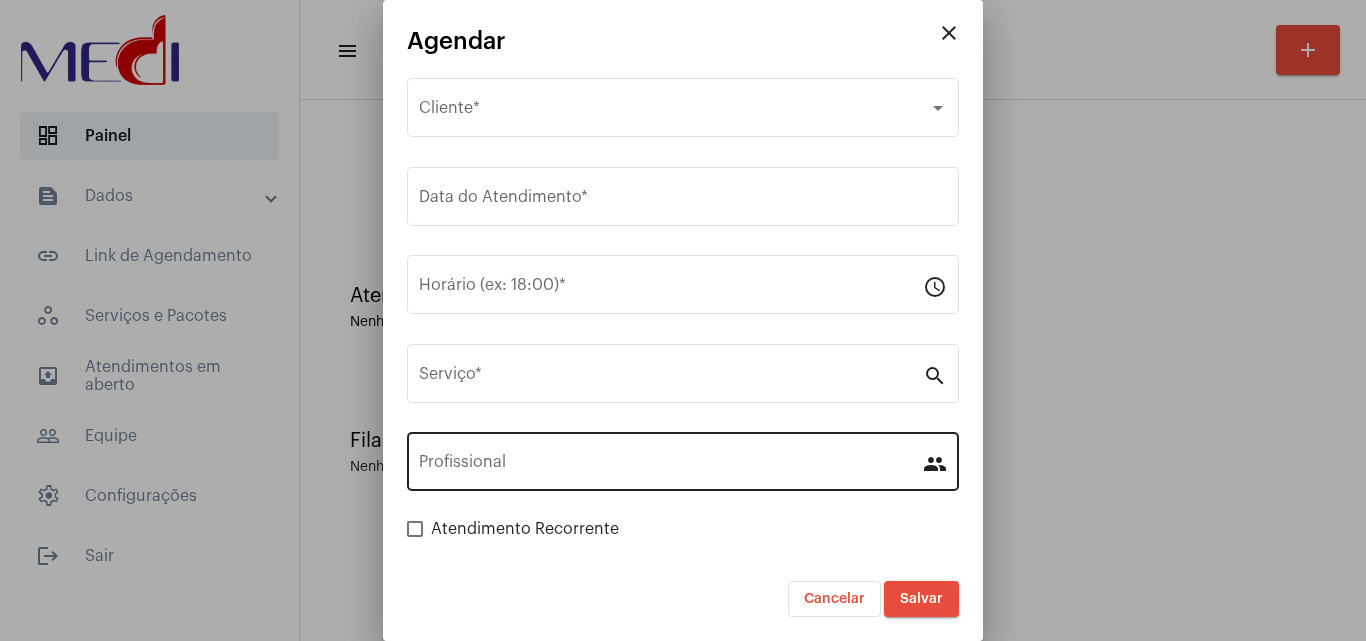 click on "Profissional" at bounding box center (671, 459) 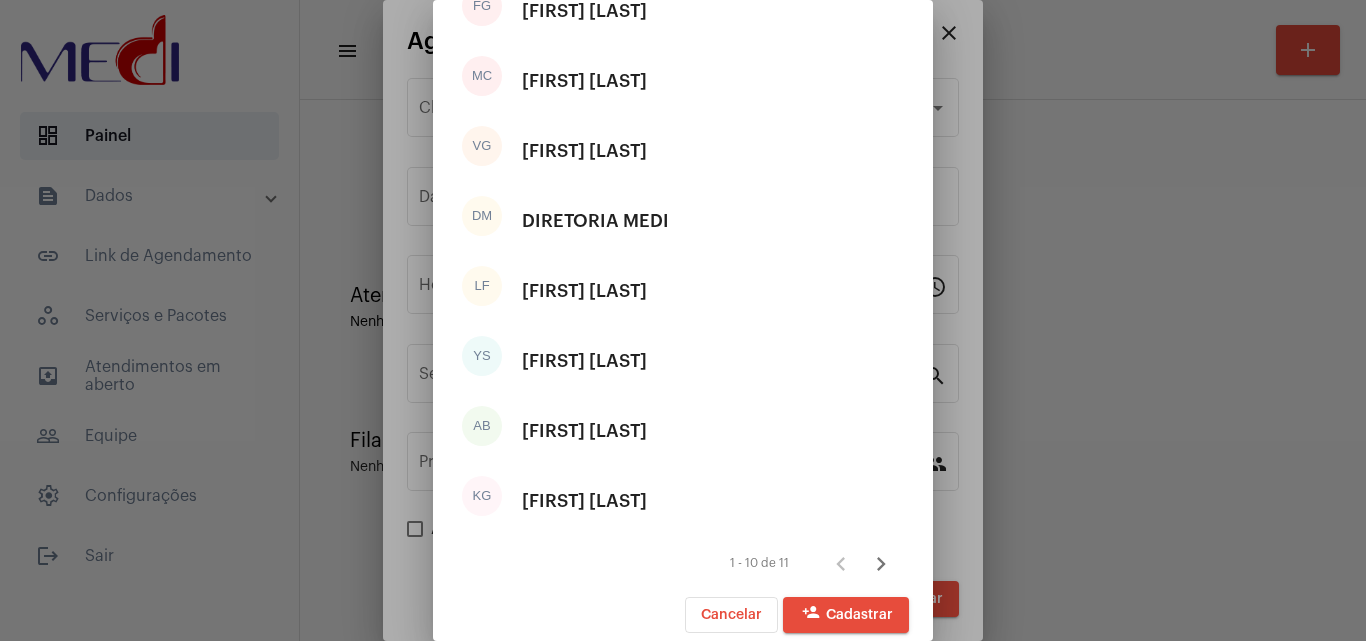 scroll, scrollTop: 0, scrollLeft: 0, axis: both 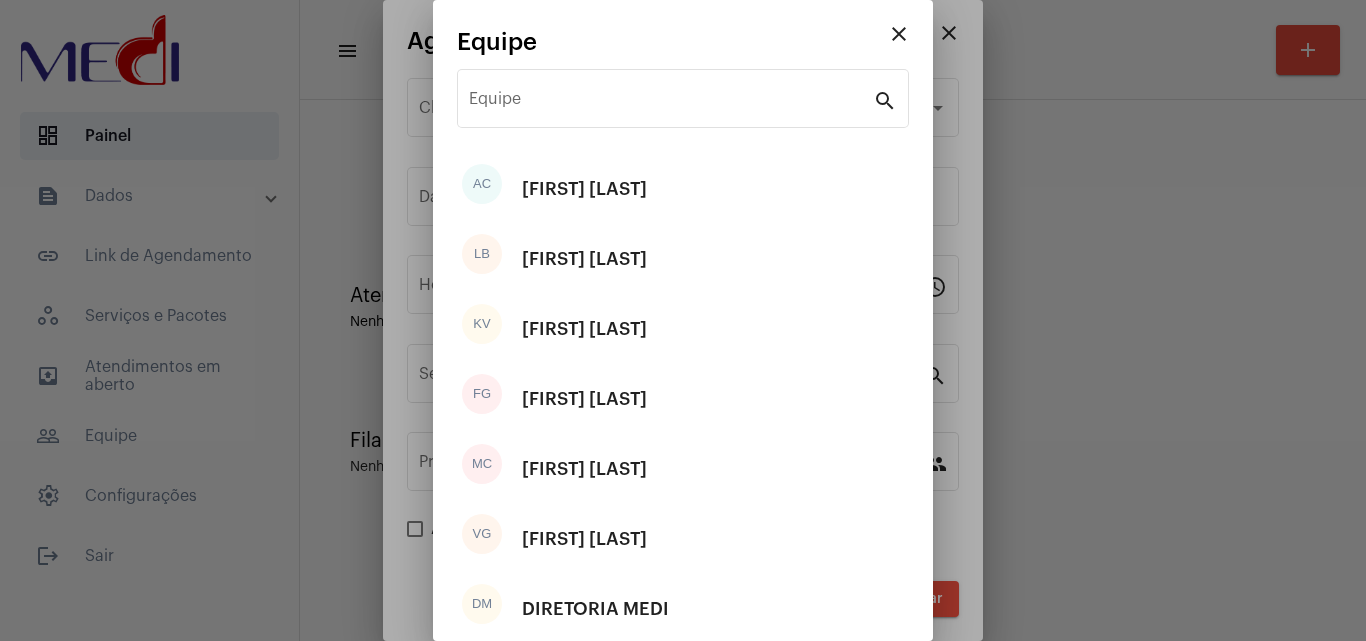 click on "close" at bounding box center [899, 34] 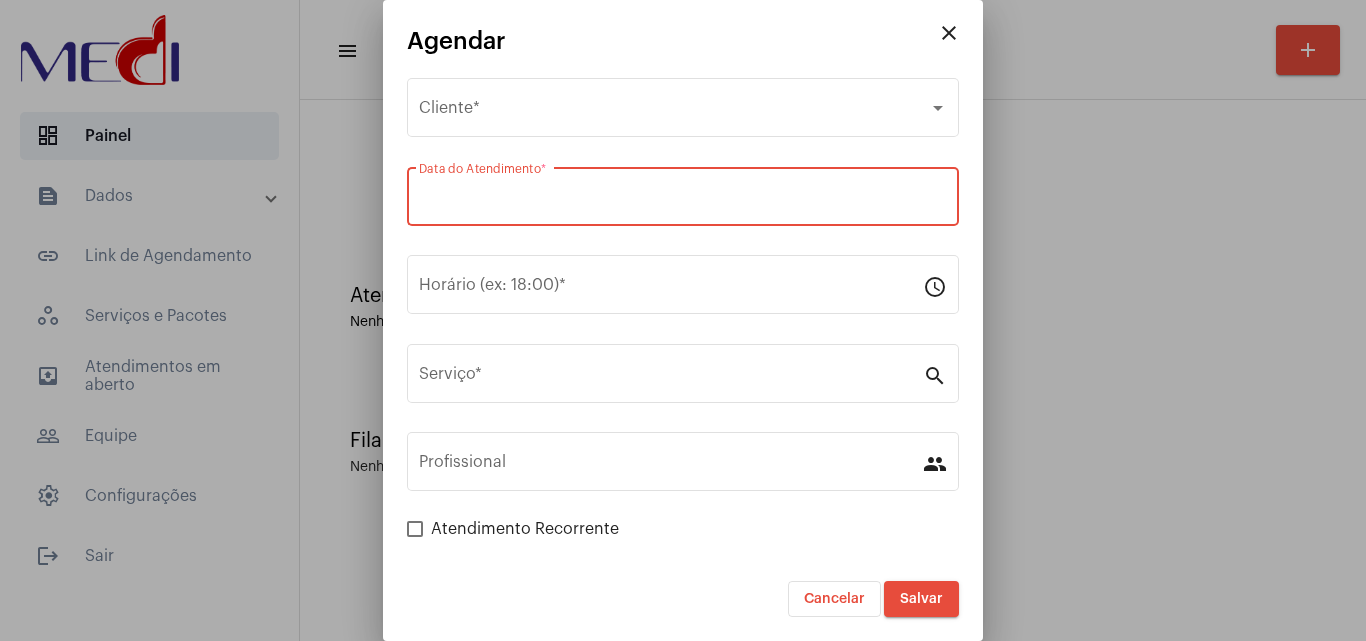 click on "Data do Atendimento  *" at bounding box center [683, 201] 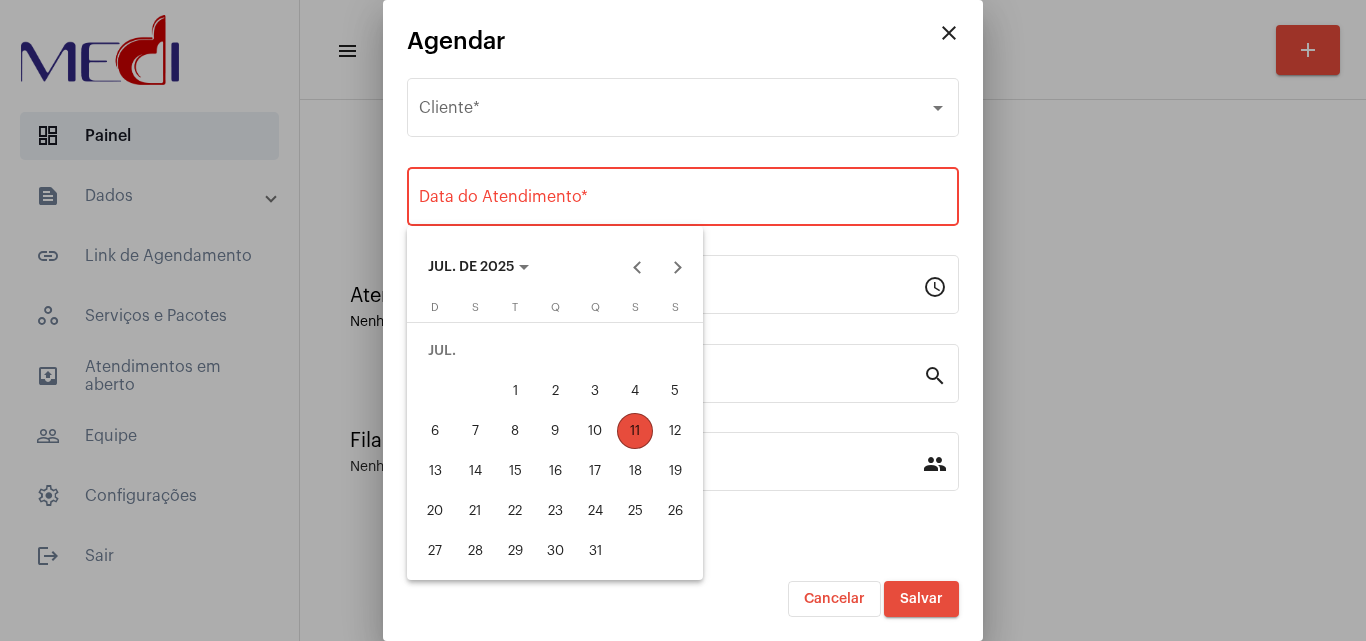 click at bounding box center (683, 320) 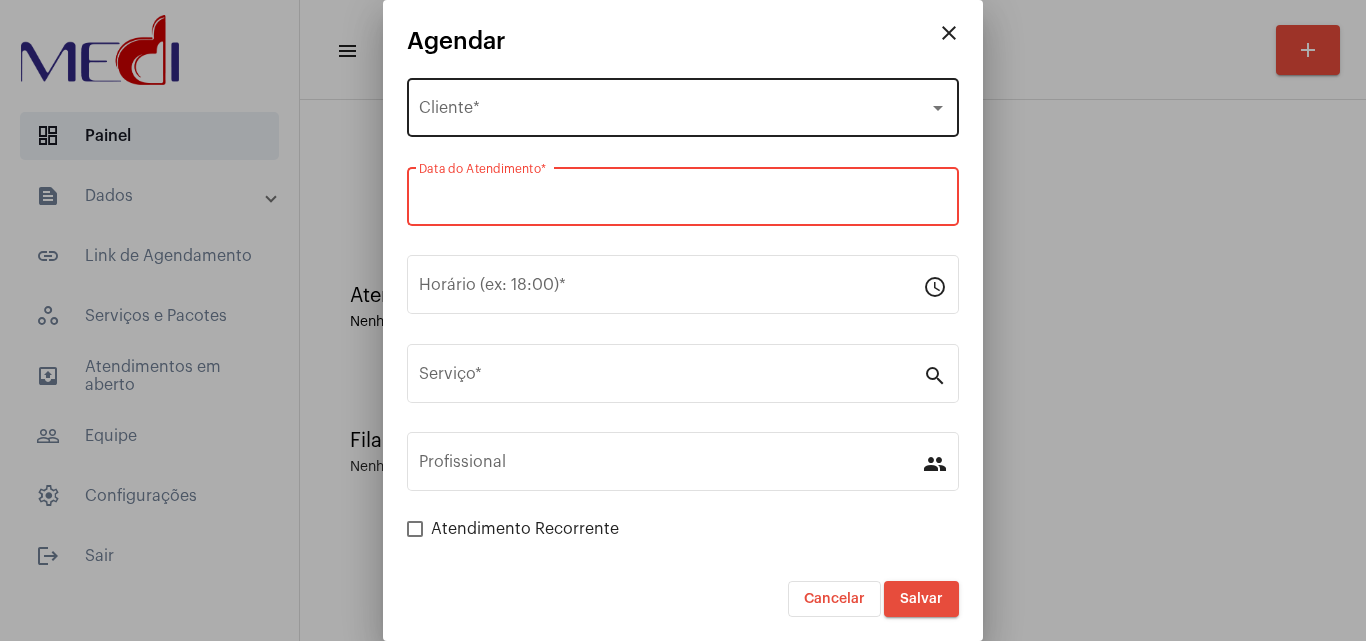 click on "Selecione o Cliente Cliente  *" at bounding box center [683, 105] 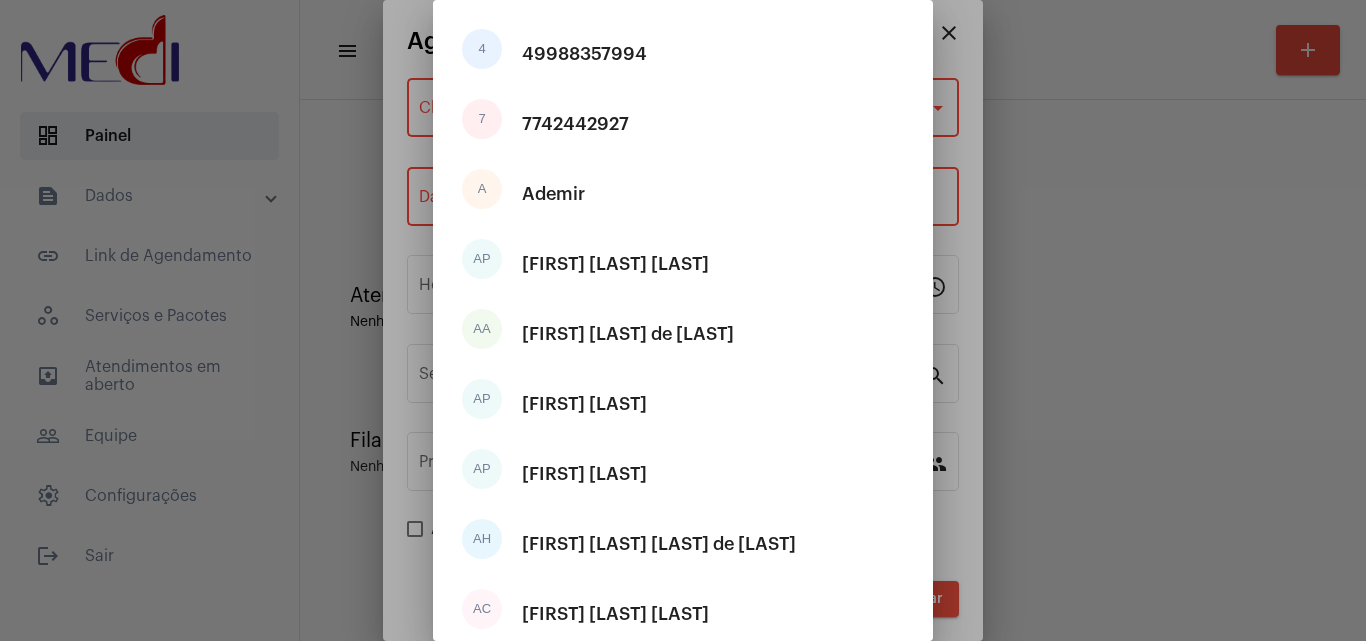 scroll, scrollTop: 0, scrollLeft: 0, axis: both 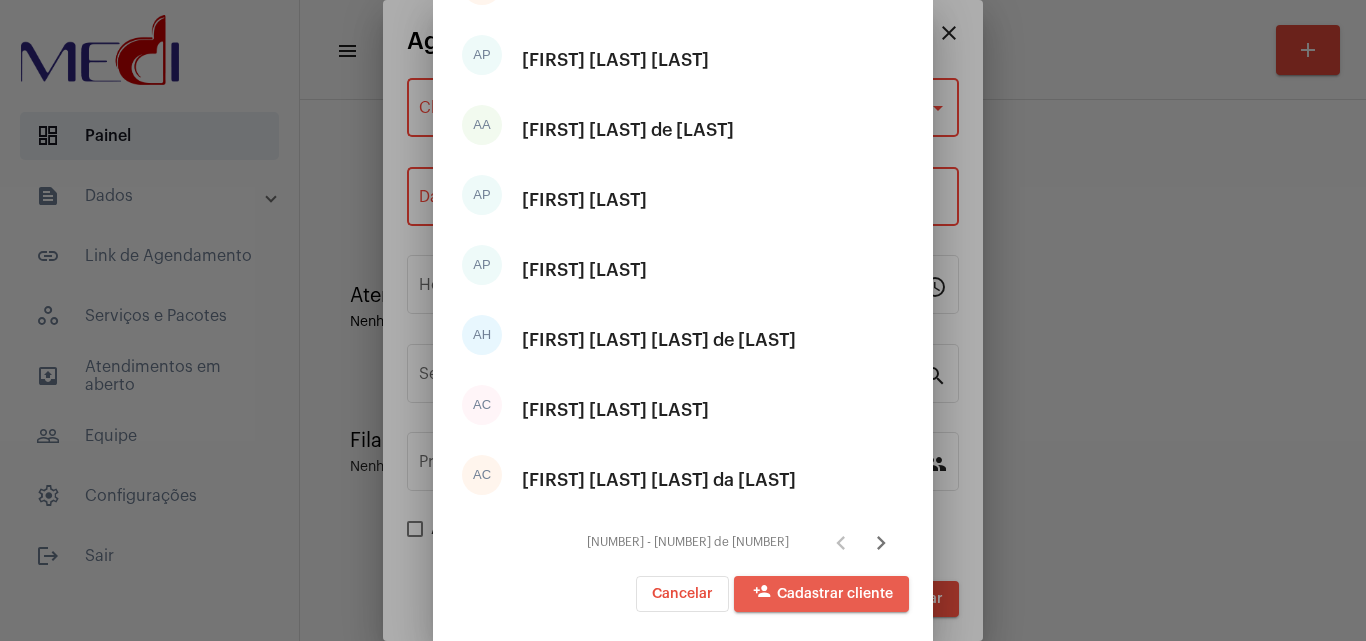 click on "person_add Cadastrar cliente" at bounding box center [821, 594] 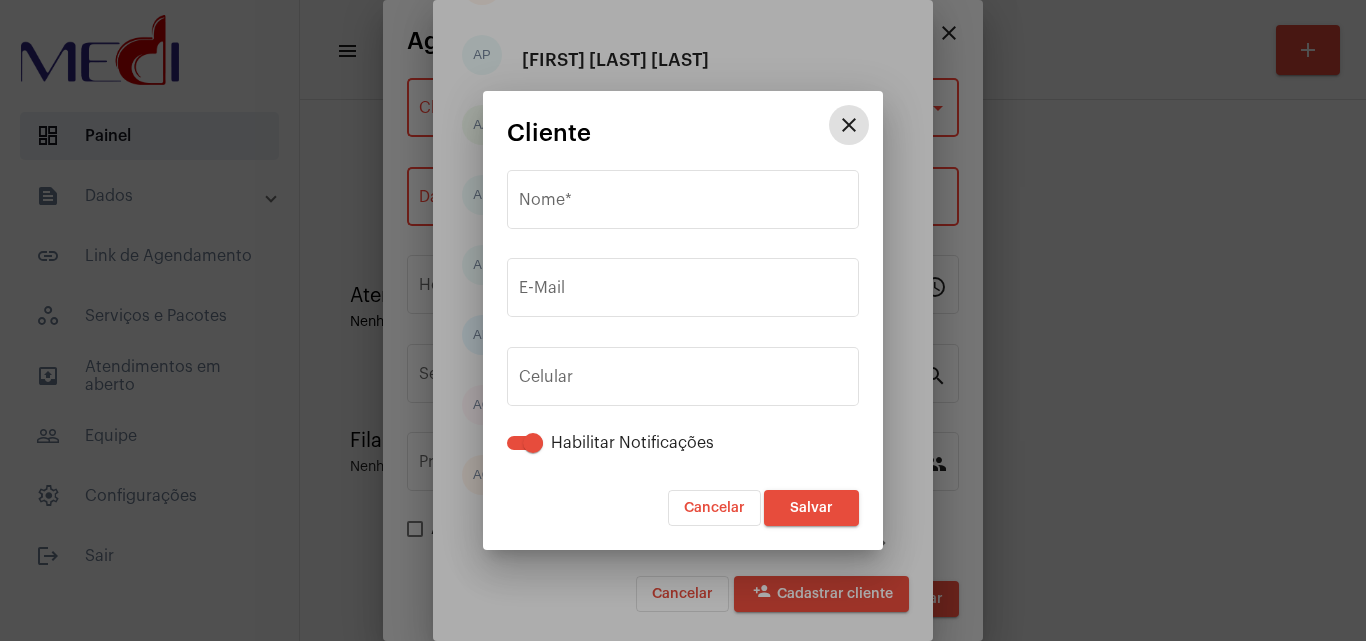 click on "close" at bounding box center (849, 125) 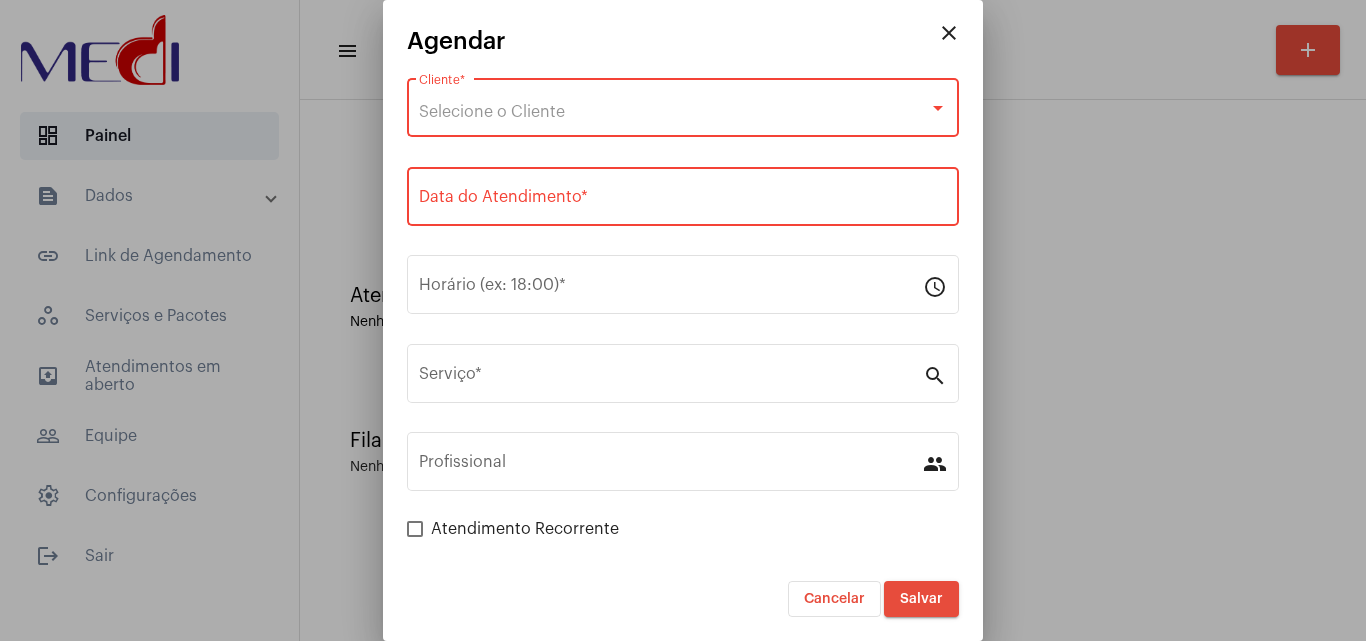 click on "close" at bounding box center [949, 33] 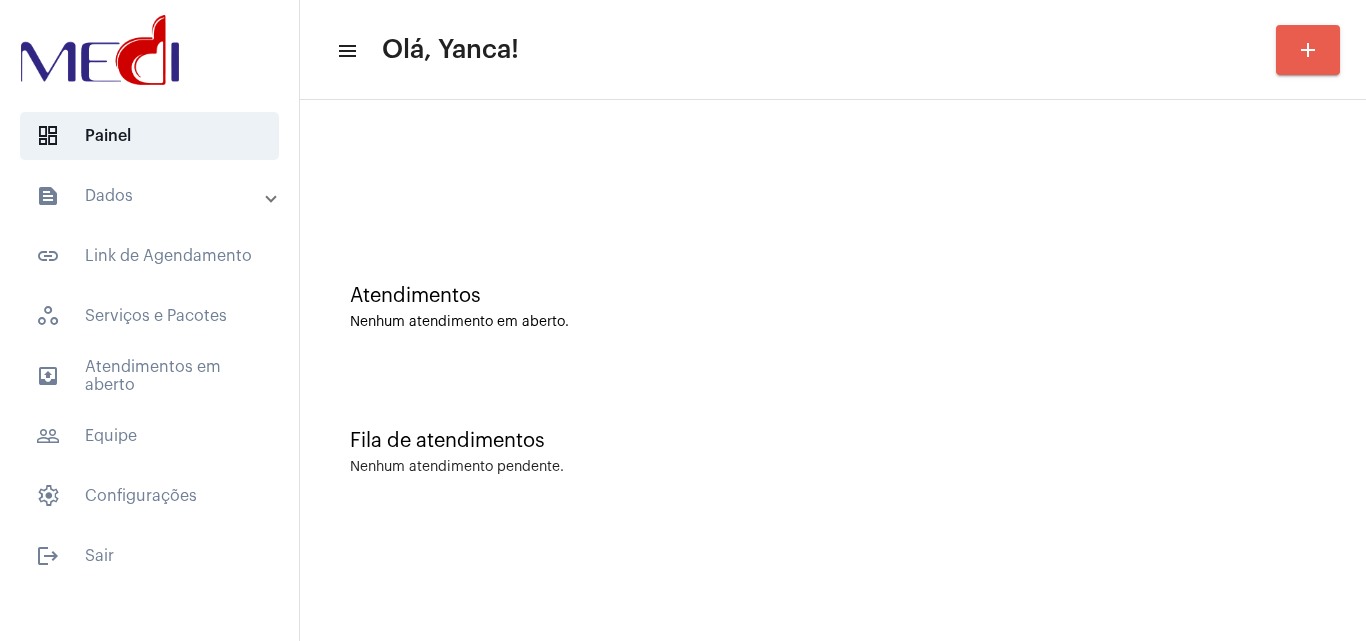 click on "add" 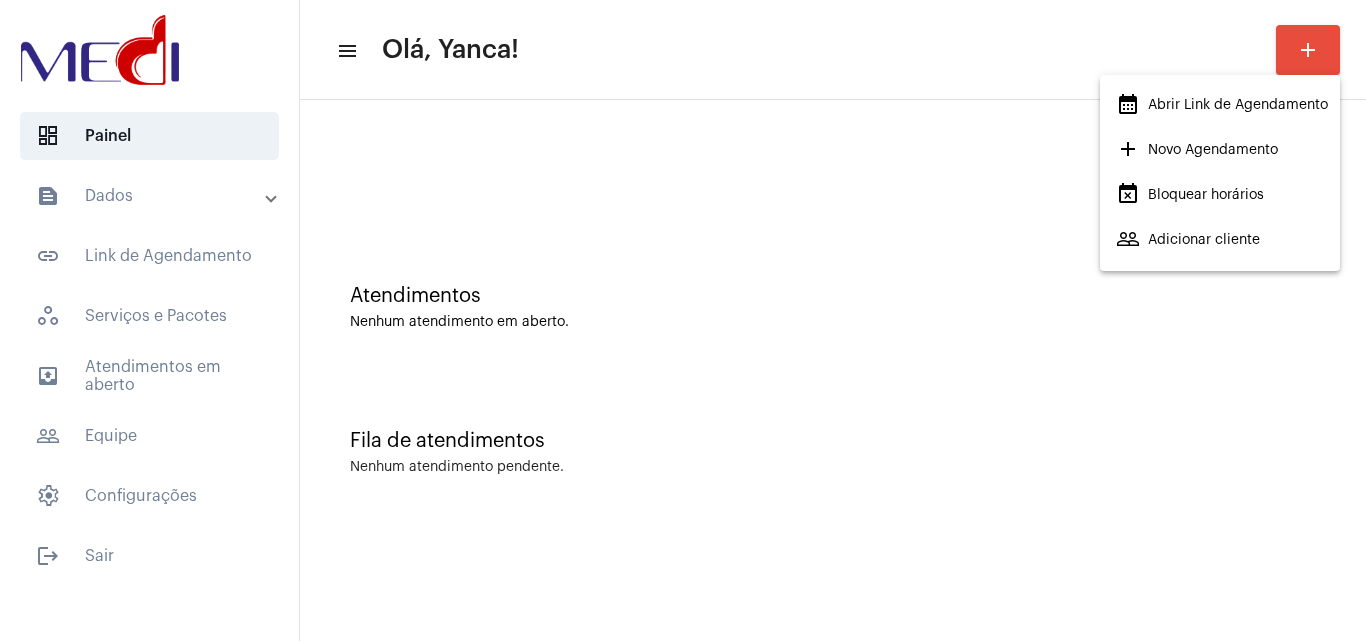 click on "event_busy Bloquear horários" at bounding box center (1190, 195) 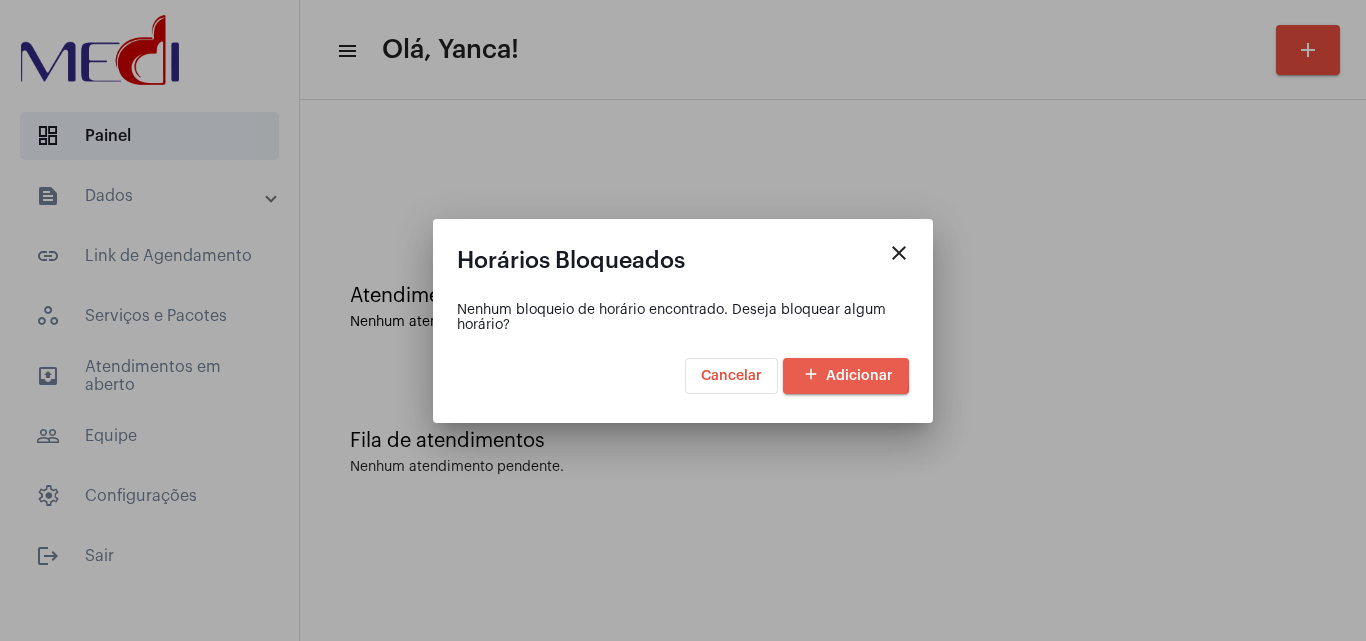 click on "add Adicionar" at bounding box center (846, 376) 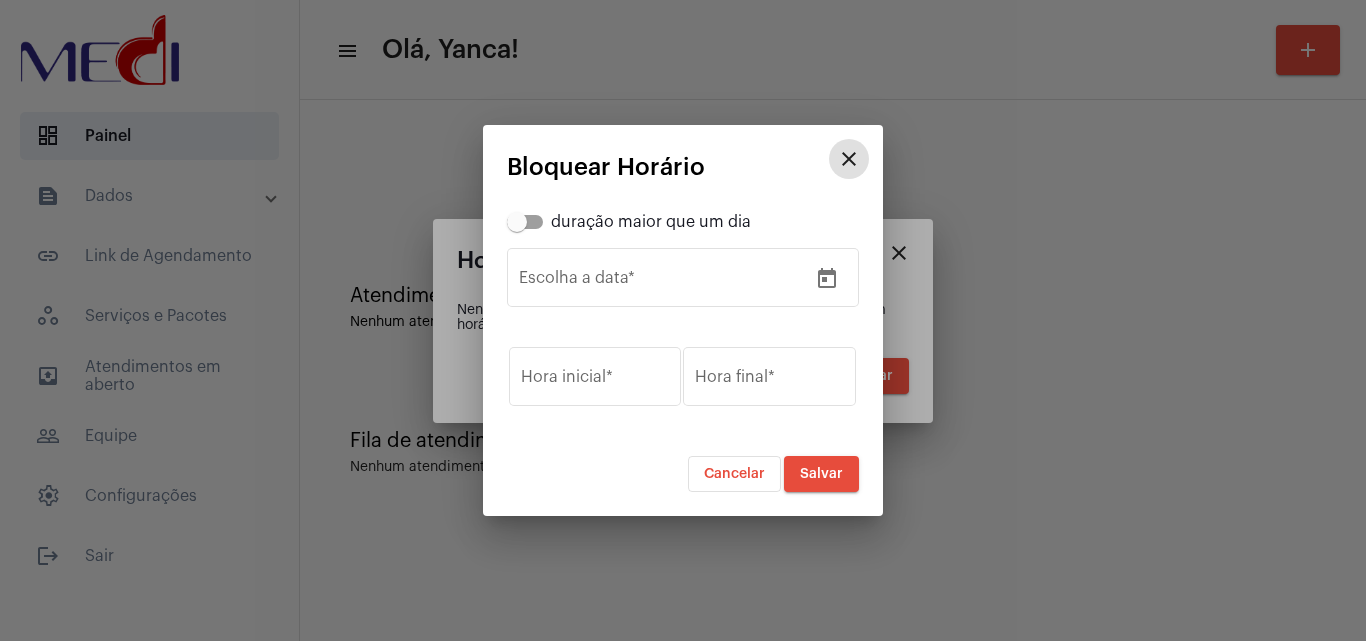 click on "Cancelar" at bounding box center [734, 474] 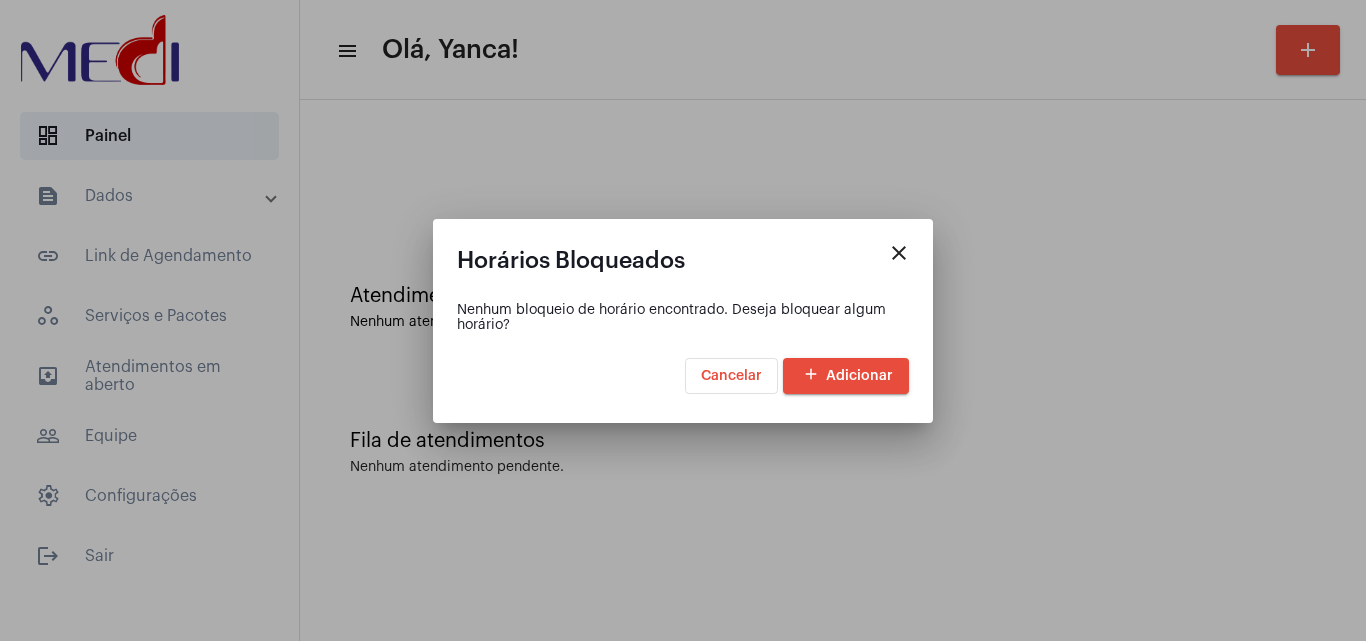 click on "Cancelar" at bounding box center (731, 376) 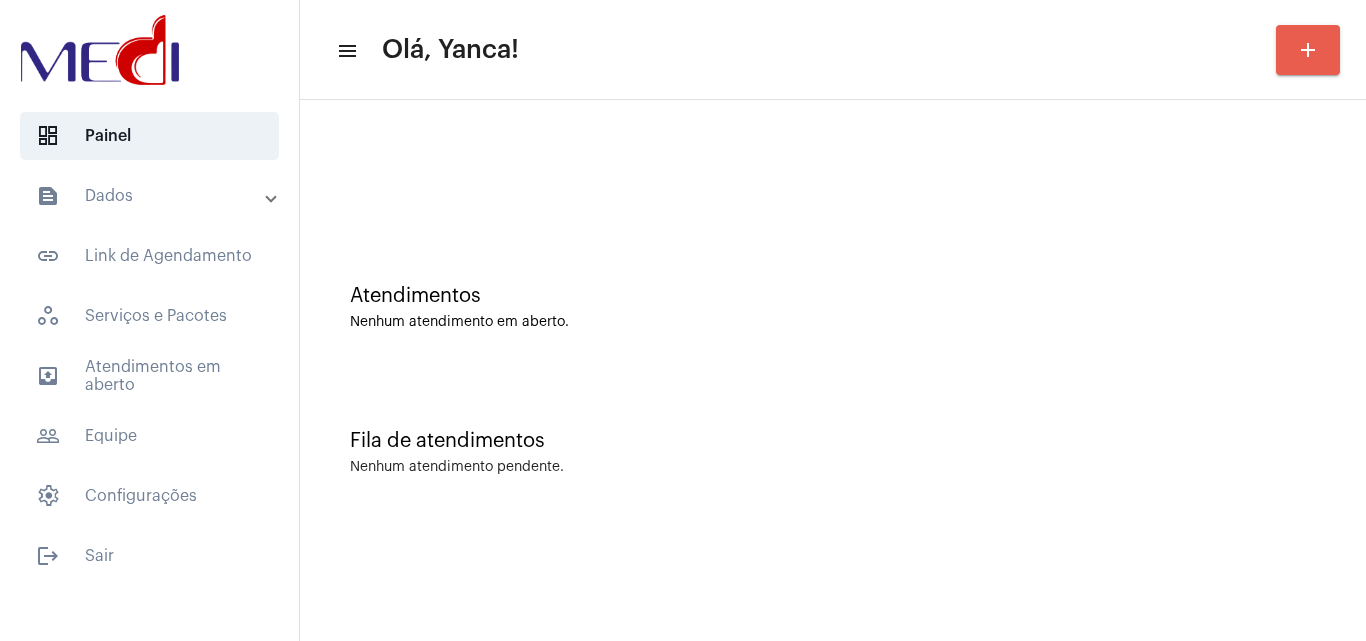 click on "add" 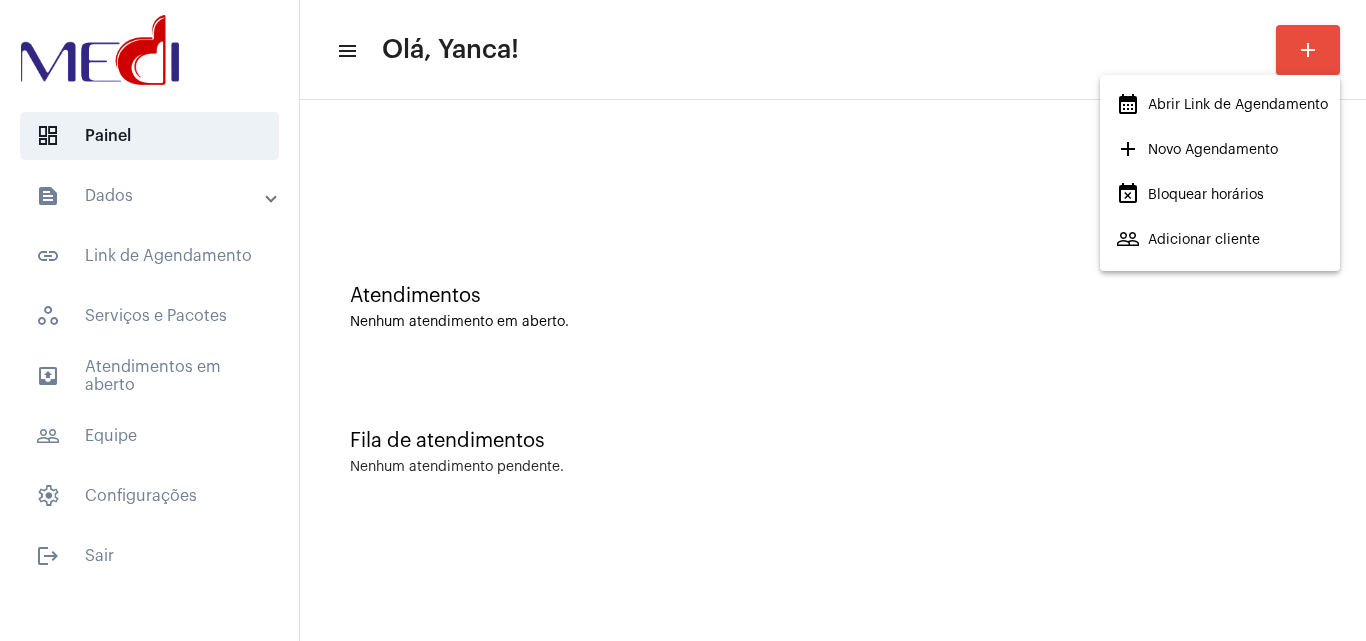 click on "calendar_month_outlined" at bounding box center (1128, 104) 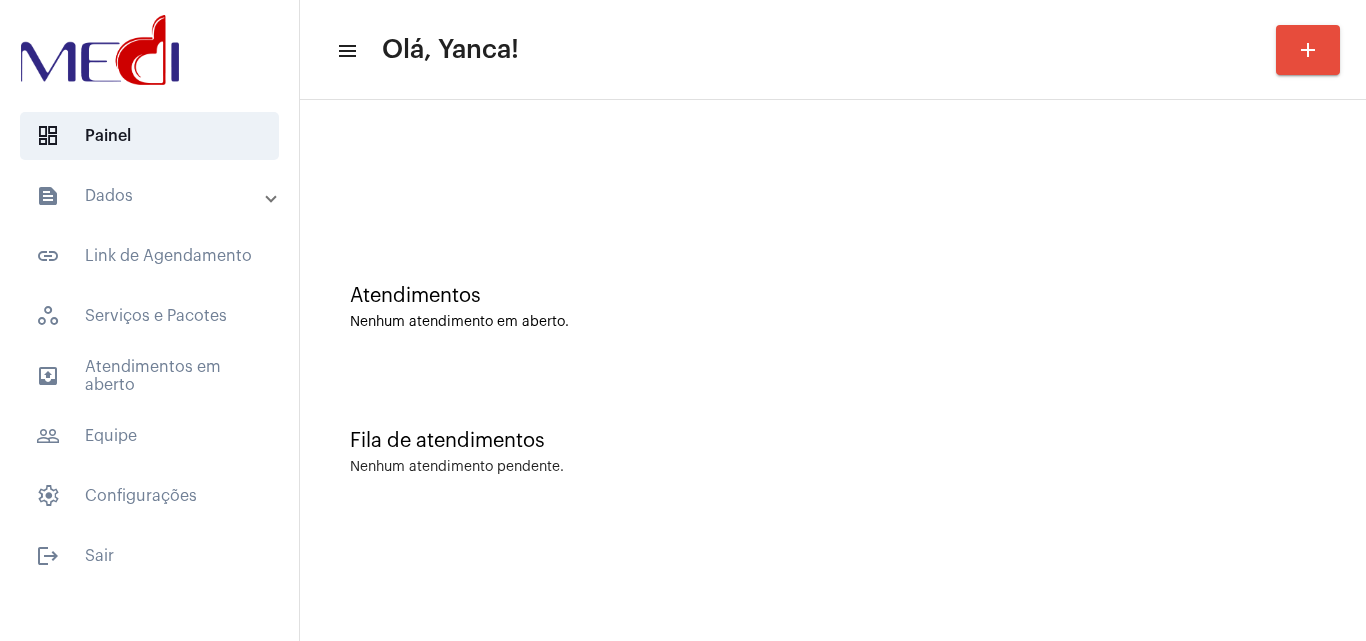 click on "add" 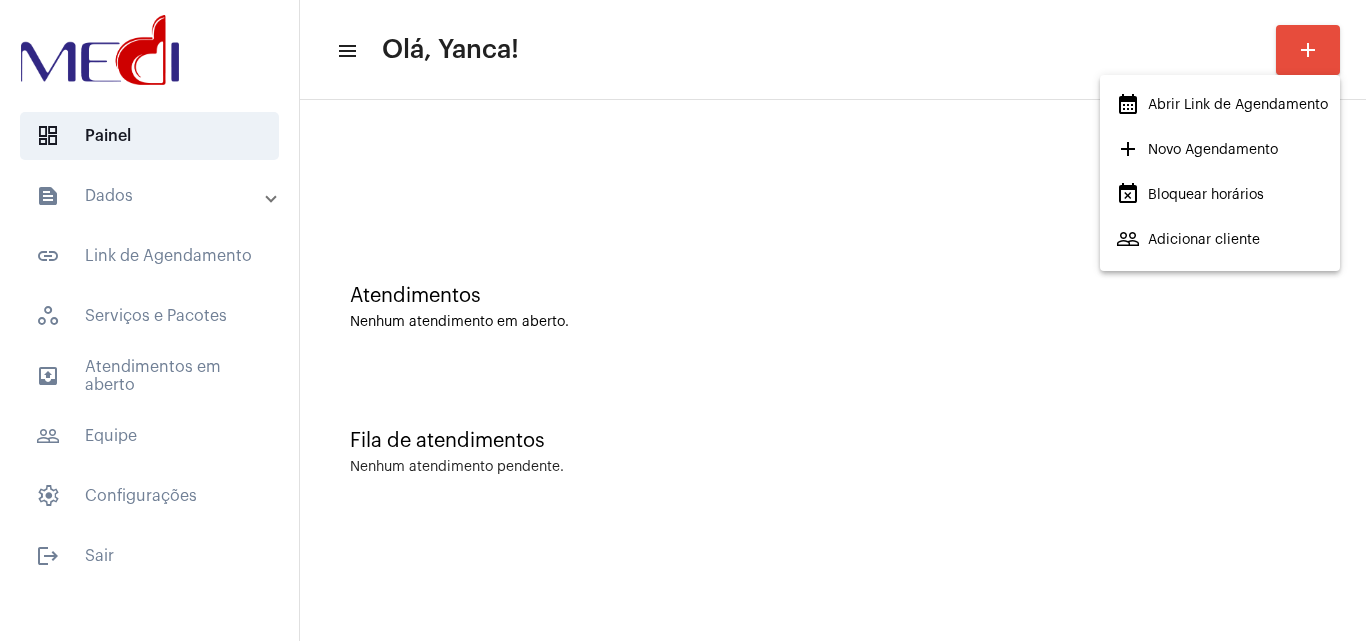 click on "people_outline Adicionar cliente" at bounding box center (1188, 240) 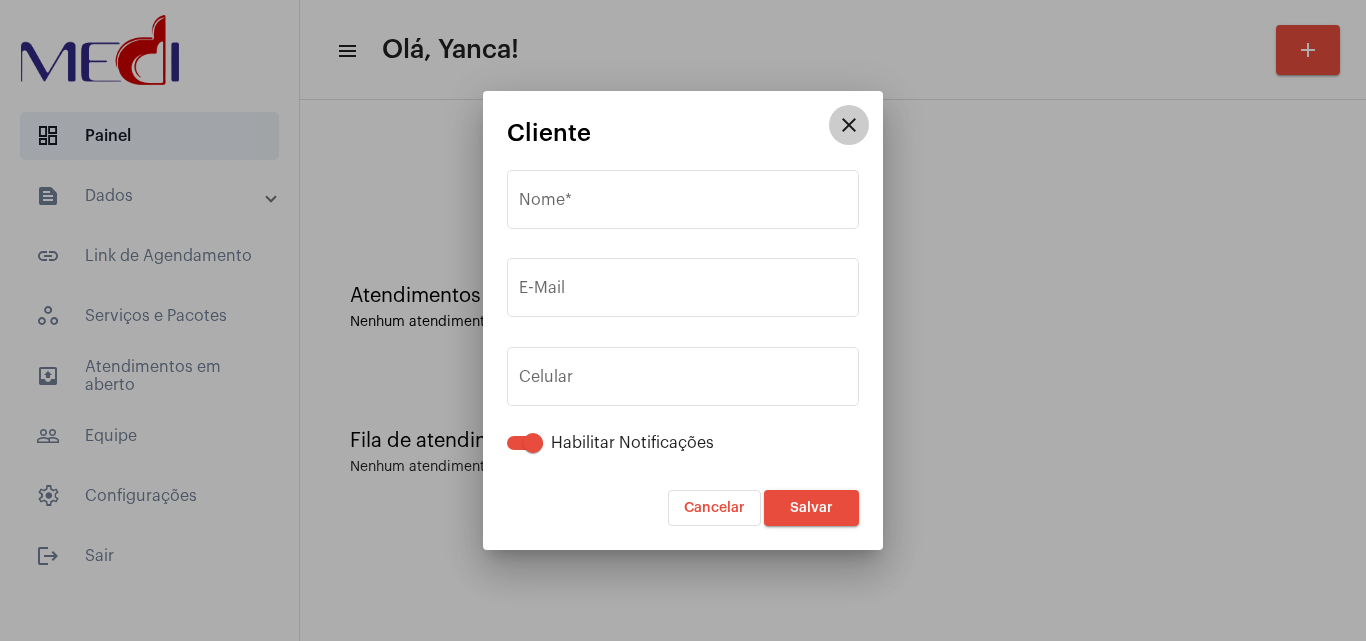 click on "close" at bounding box center [849, 125] 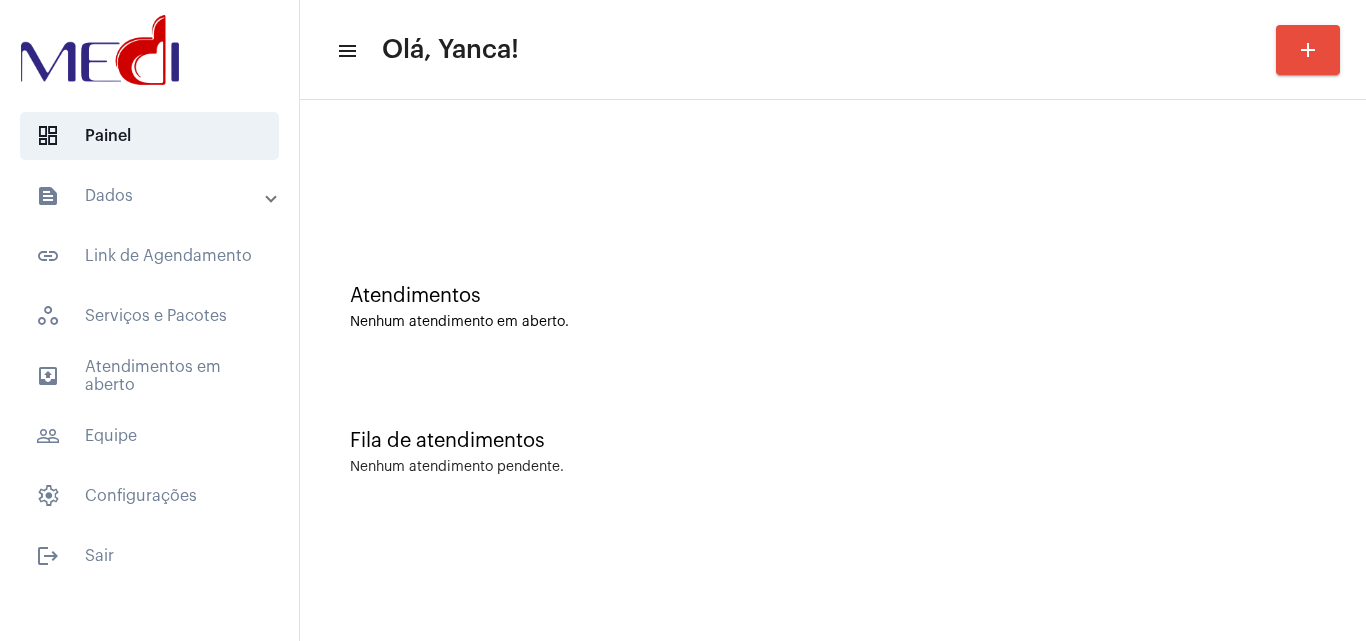 scroll, scrollTop: 0, scrollLeft: 0, axis: both 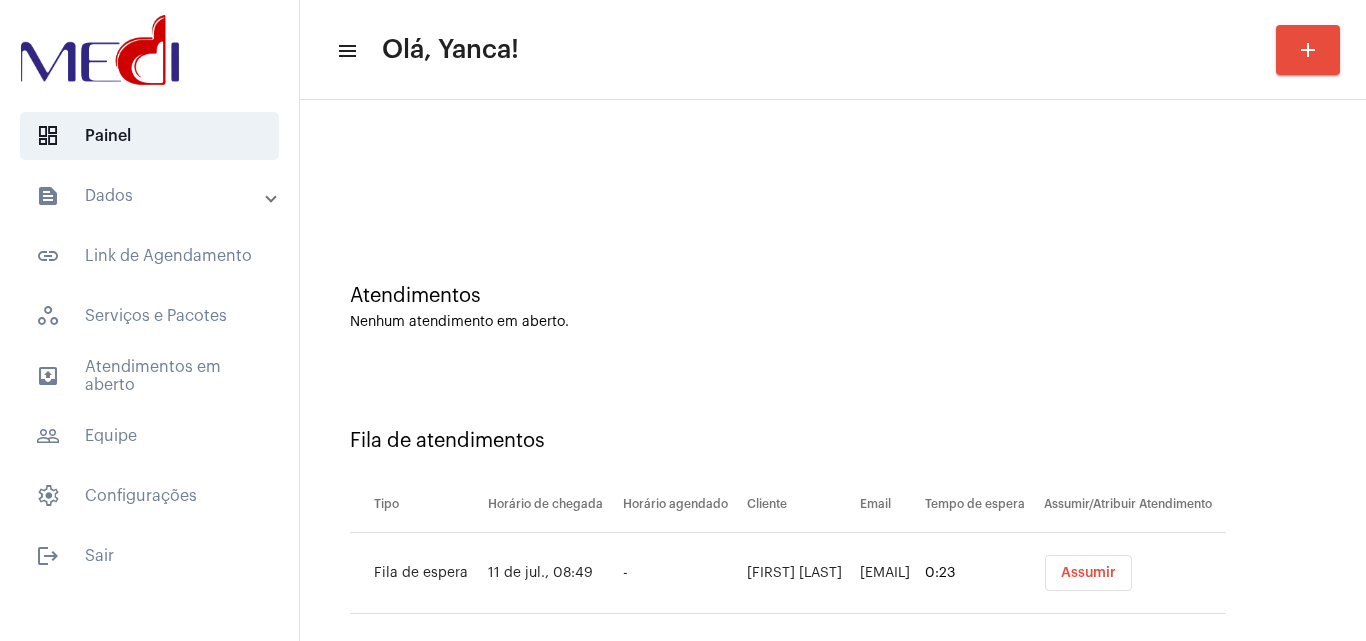 click on "text_snippet_outlined  Dados  text_snippet_outlined  Relatórios  history_outlined  Histórico  schedule_outlined  Agendamentos  link_outlined  Link de Agendamento   workspaces_outlined   Serviços e Pacotes  outbox_outline  Atendimentos em aberto  people_outline  Equipe   settings   Configurações" 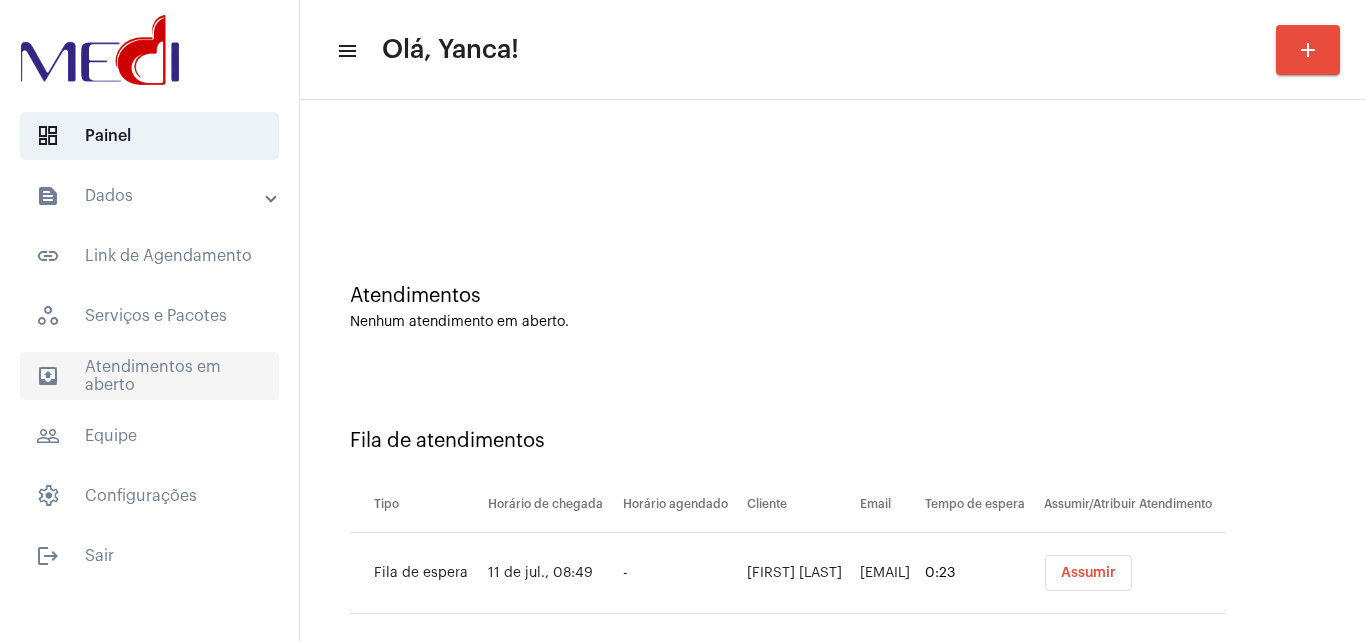 click on "outbox_outline  Atendimentos em aberto" 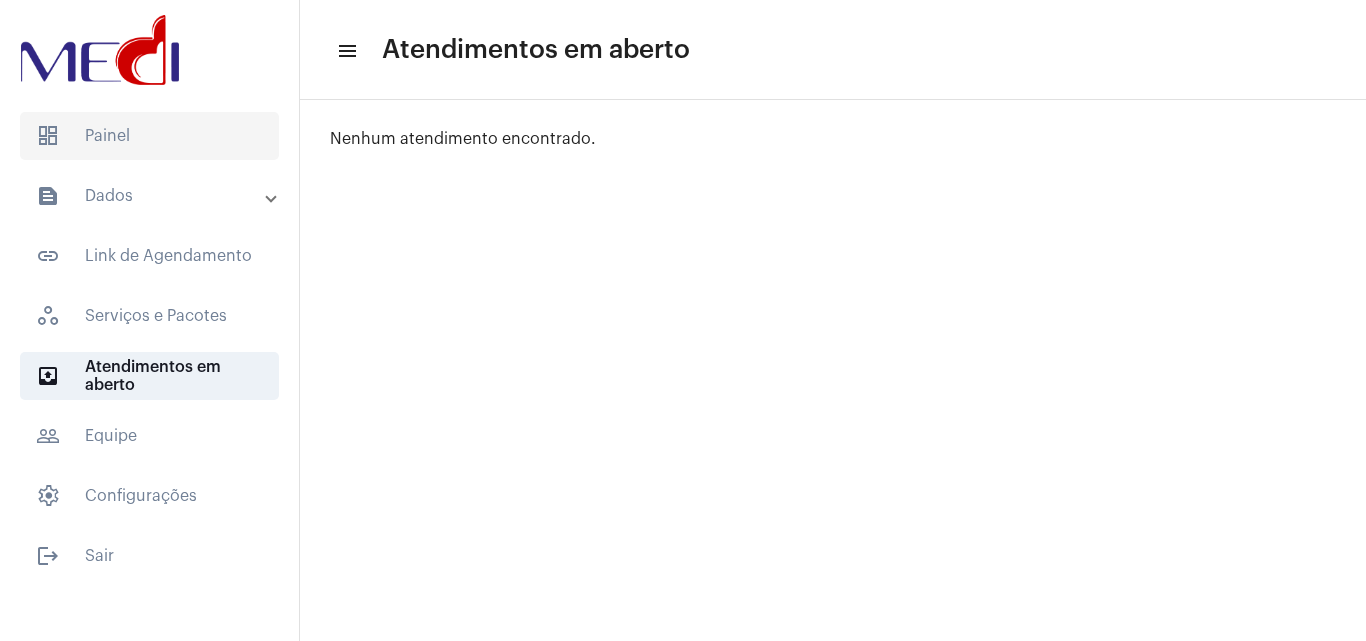 click on "dashboard   Painel" 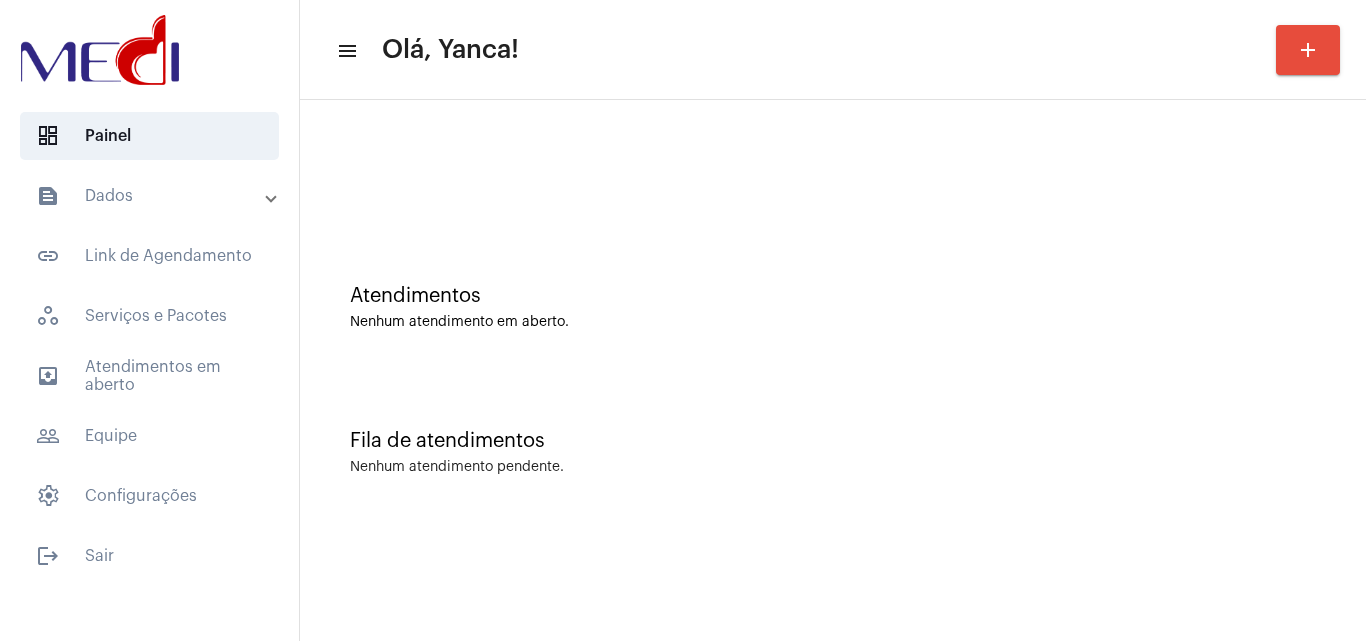 scroll, scrollTop: 0, scrollLeft: 0, axis: both 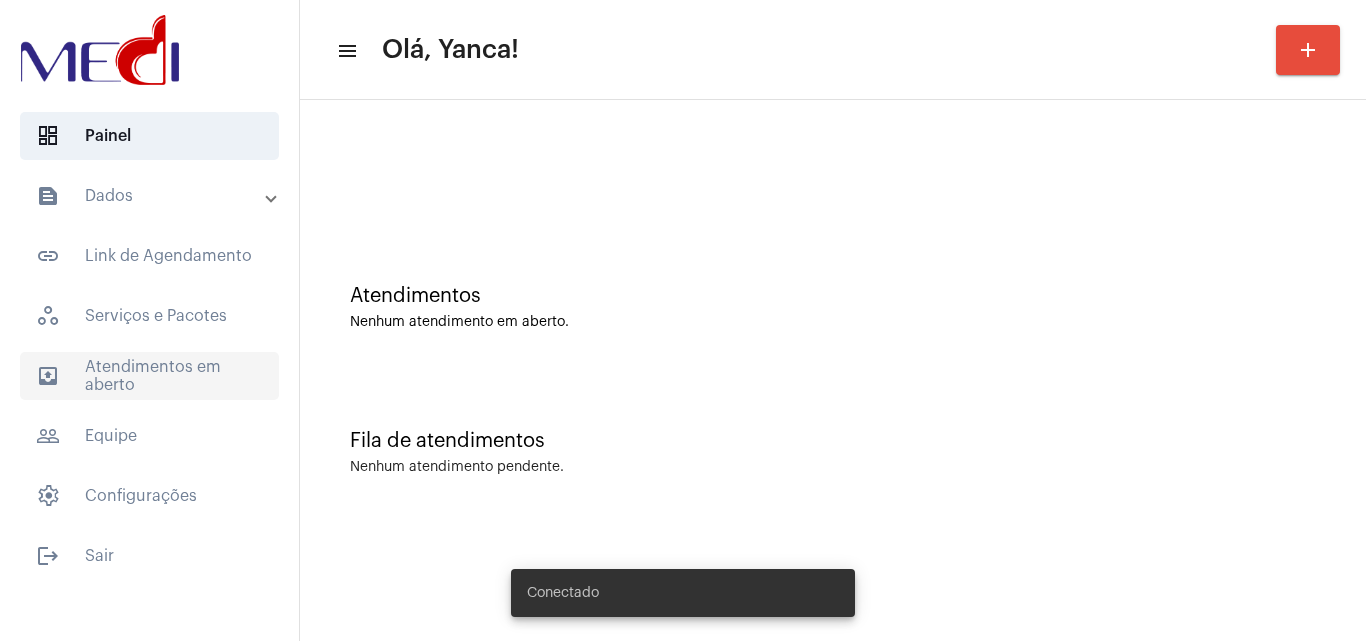 click on "outbox_outline  Atendimentos em aberto" 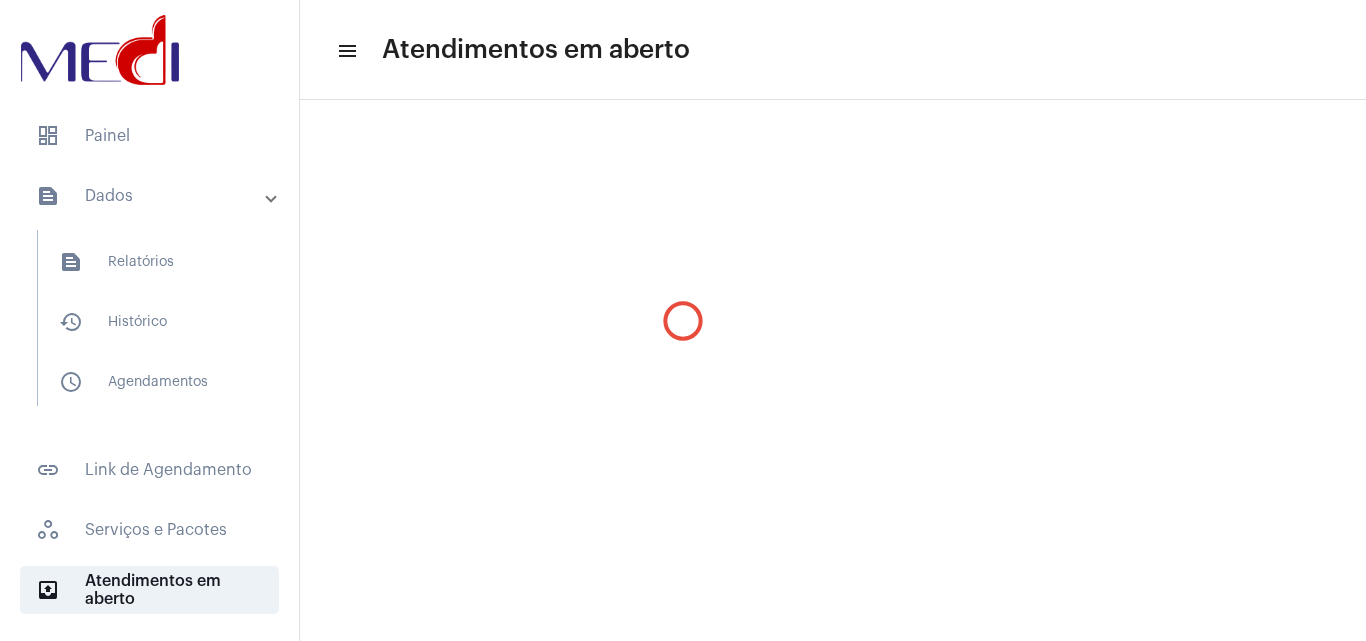 scroll, scrollTop: 0, scrollLeft: 0, axis: both 